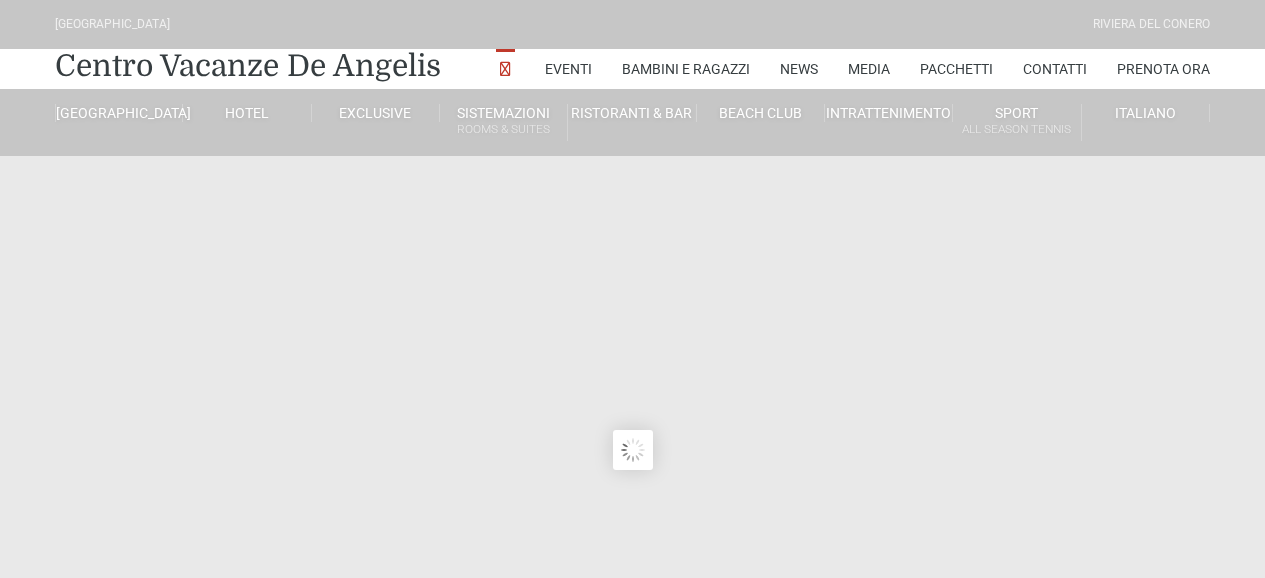 scroll, scrollTop: 0, scrollLeft: 0, axis: both 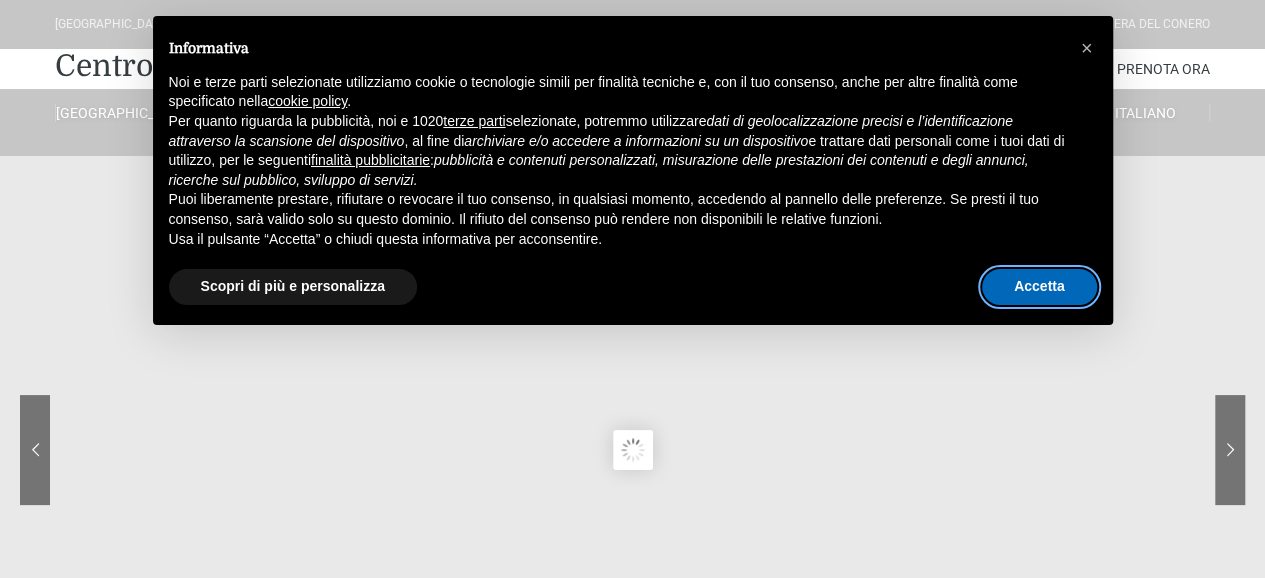 click on "Accetta" at bounding box center [1039, 287] 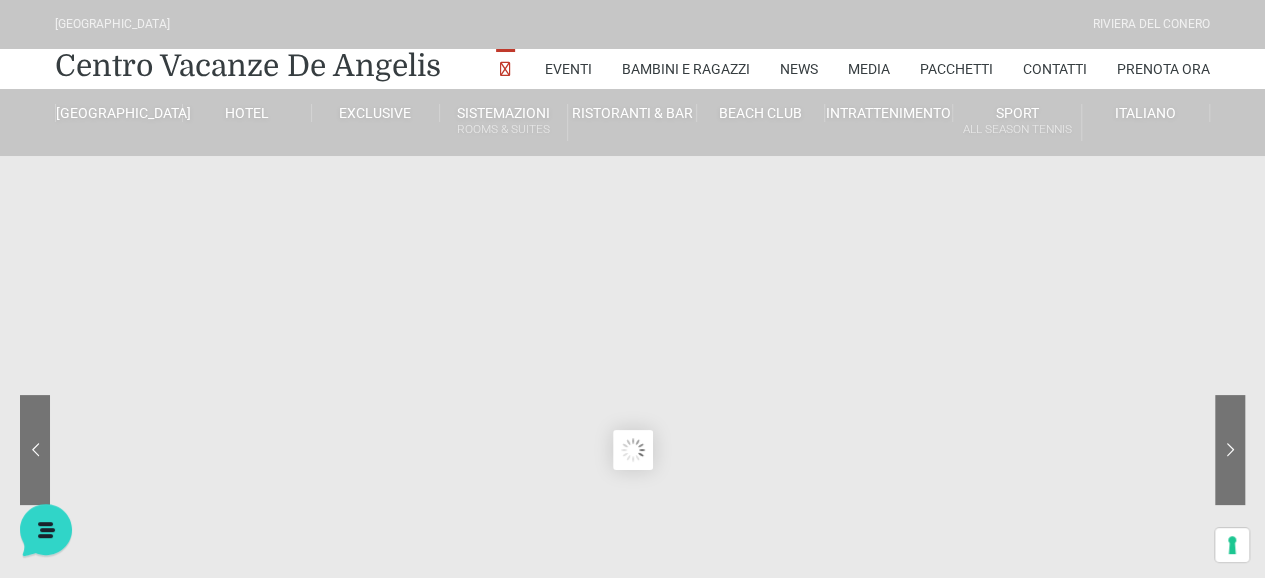 scroll, scrollTop: 0, scrollLeft: 0, axis: both 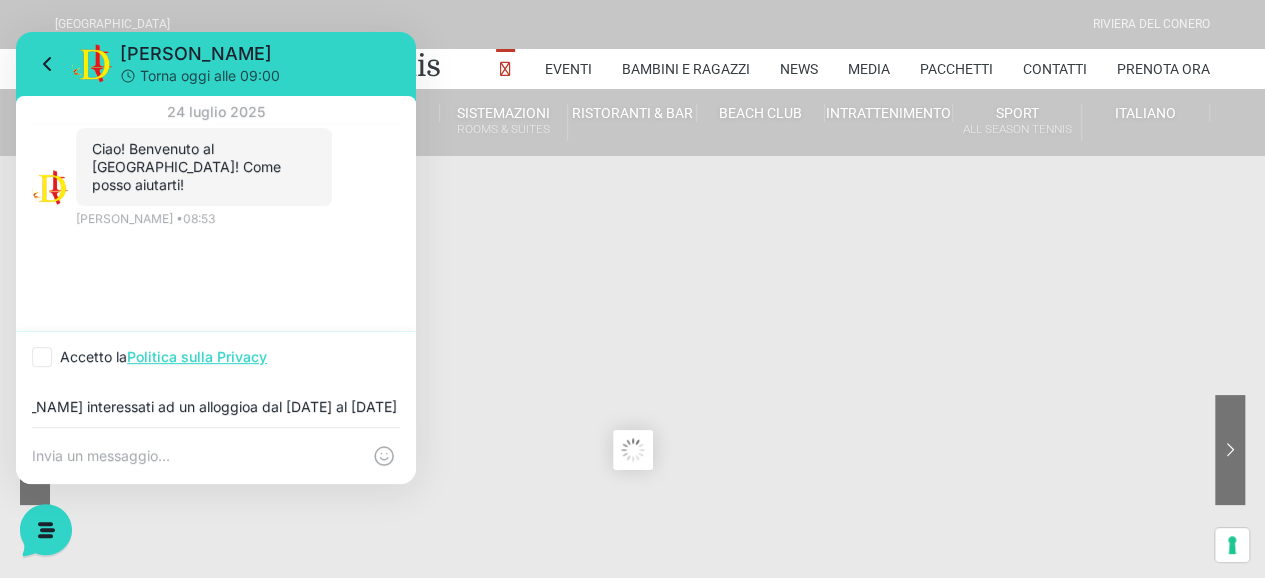 click on "[PERSON_NAME], siamo una famiglia di 5 persone, i figli hanno 18,14 e 10 anni e [PERSON_NAME] interessati ad un alloggioa dal [DATE] al [DATE] (date flessibili)" at bounding box center [216, 407] 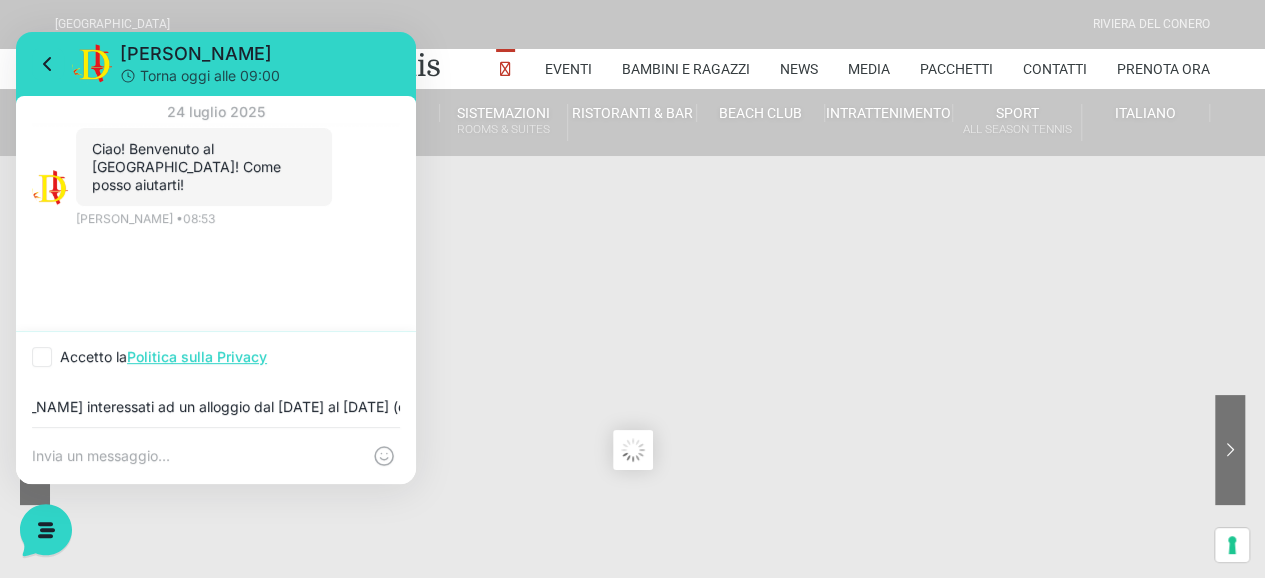 scroll, scrollTop: 0, scrollLeft: 582, axis: horizontal 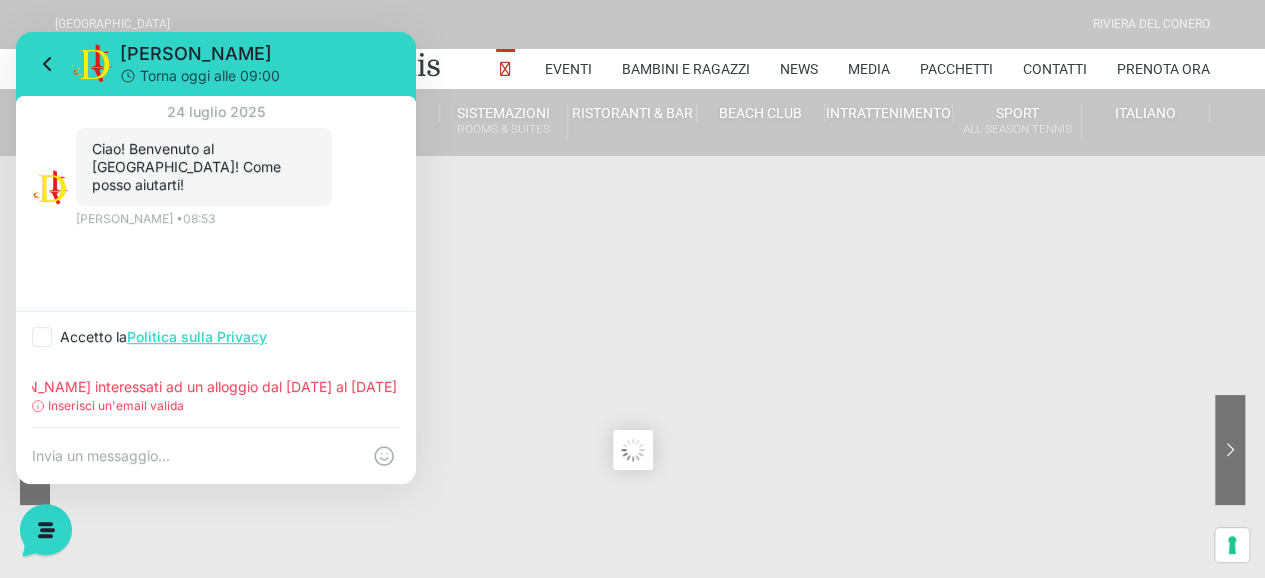 type on "[PERSON_NAME], siamo una famiglia di 5 persone, i figli hanno 18,14 e 10 anni e [PERSON_NAME] interessati ad un alloggio dal [DATE] al [DATE] (date flessibili)" 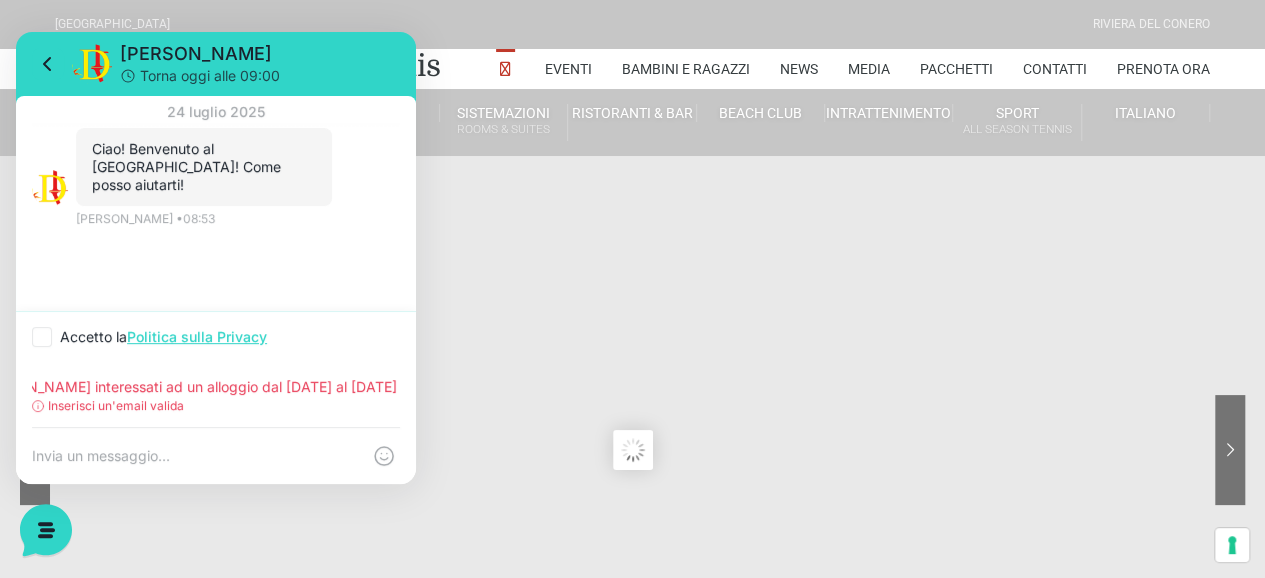 click on "Inserisci un'email valida" at bounding box center [116, 406] 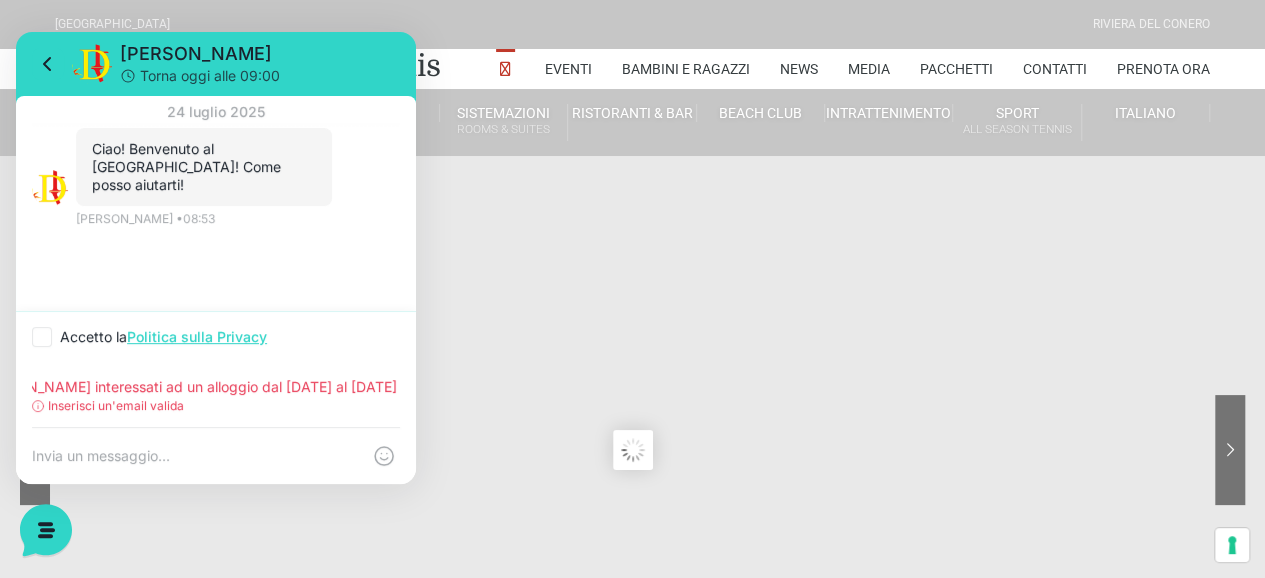 scroll, scrollTop: 0, scrollLeft: 0, axis: both 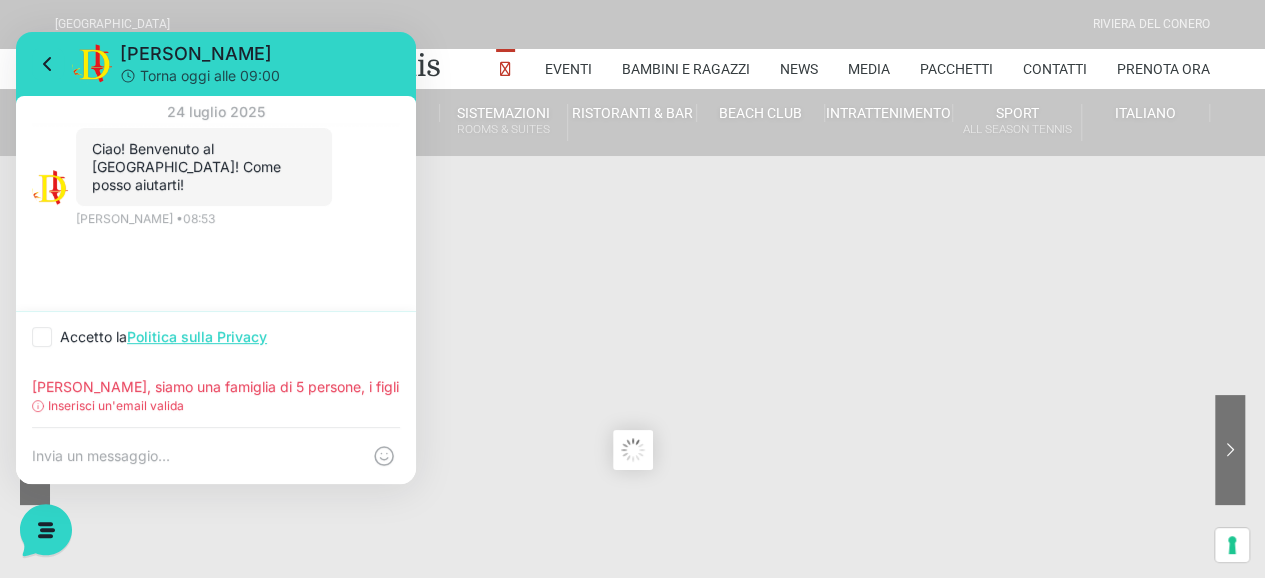 click at bounding box center (196, 456) 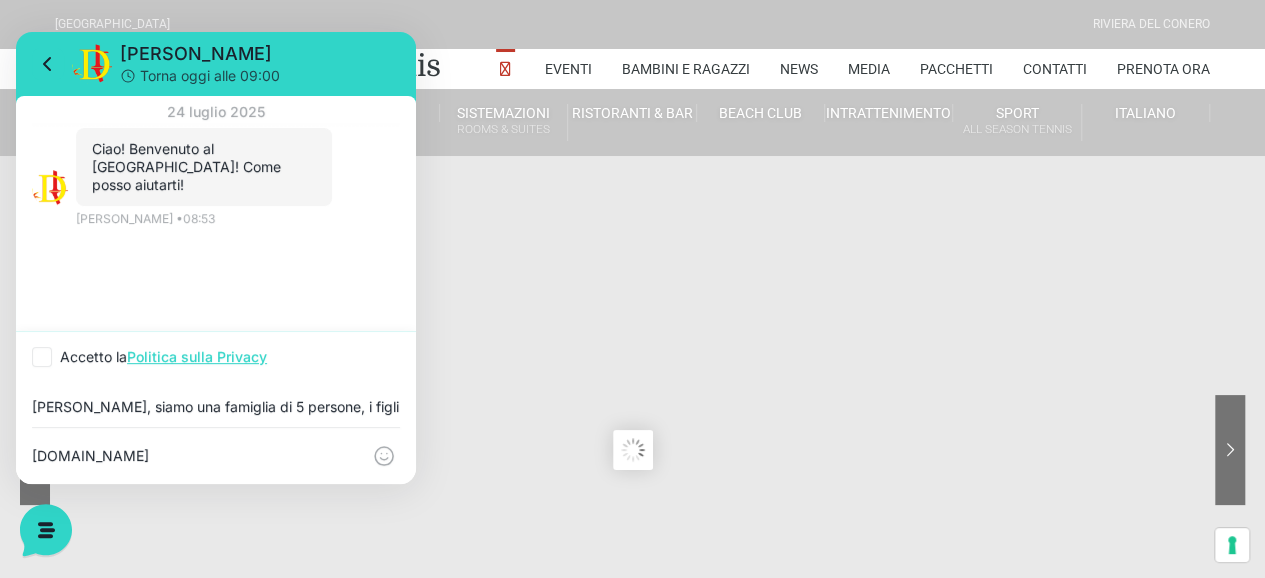 click on "[DOMAIN_NAME]" at bounding box center [196, 456] 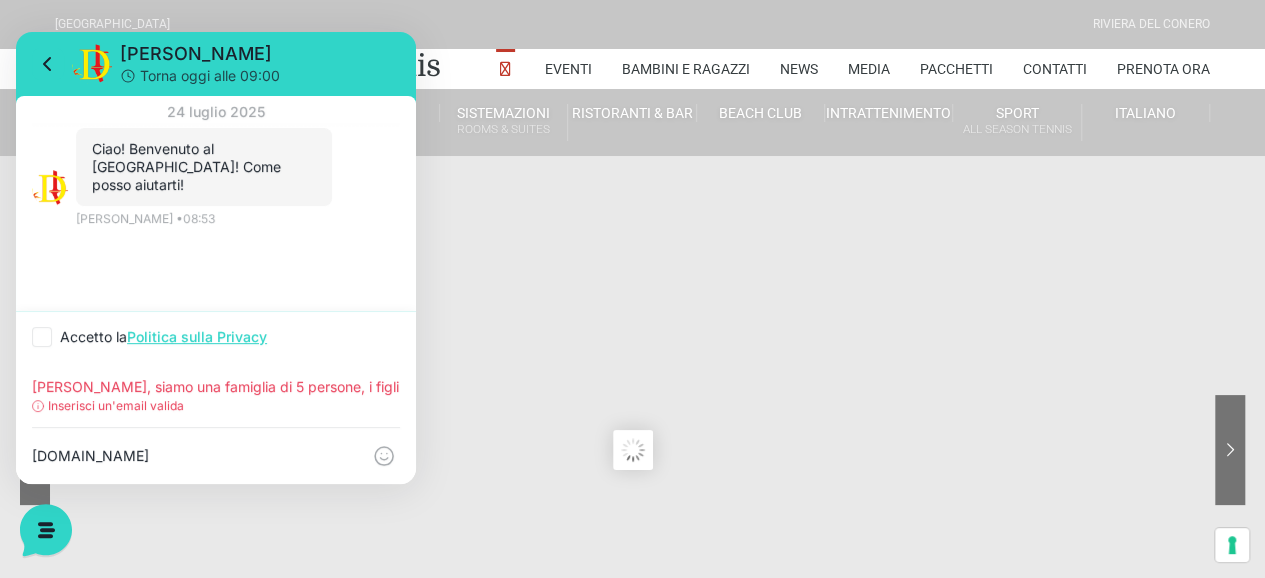 click on "[DOMAIN_NAME]" at bounding box center [196, 456] 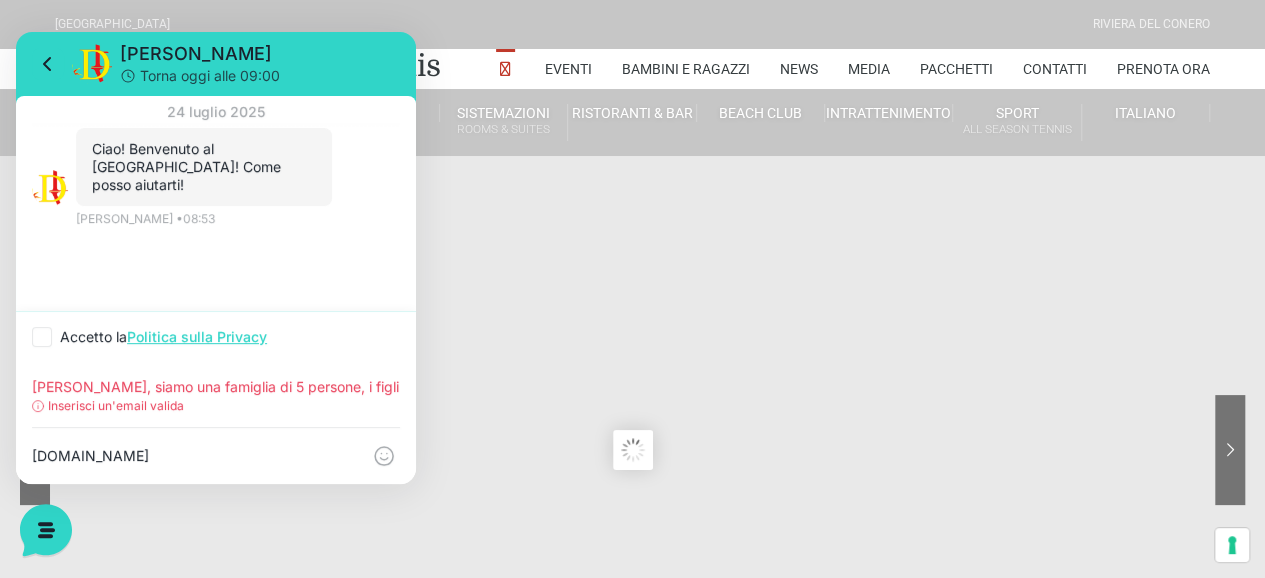 type on "[DOMAIN_NAME]" 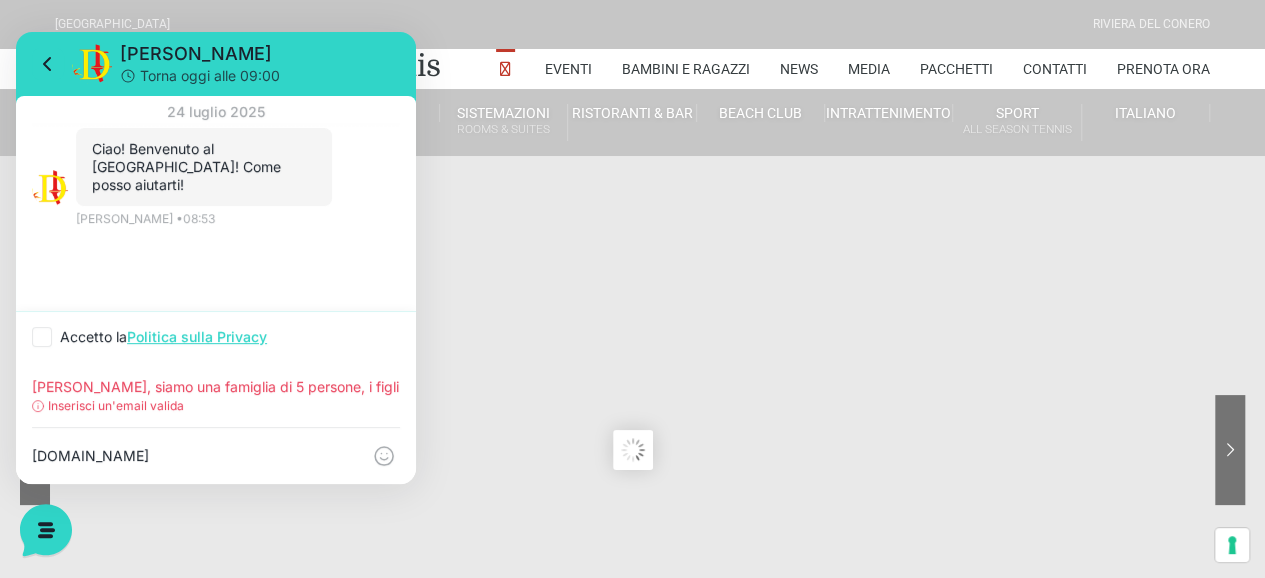 click 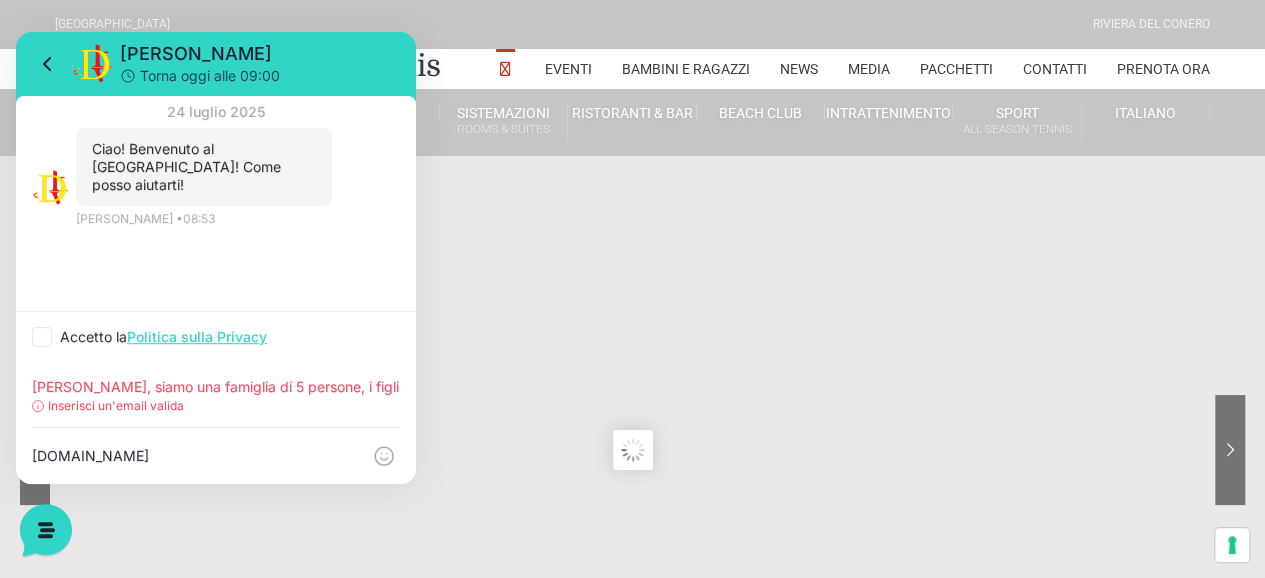 click on "Inserisci un'email valida" at bounding box center [116, 406] 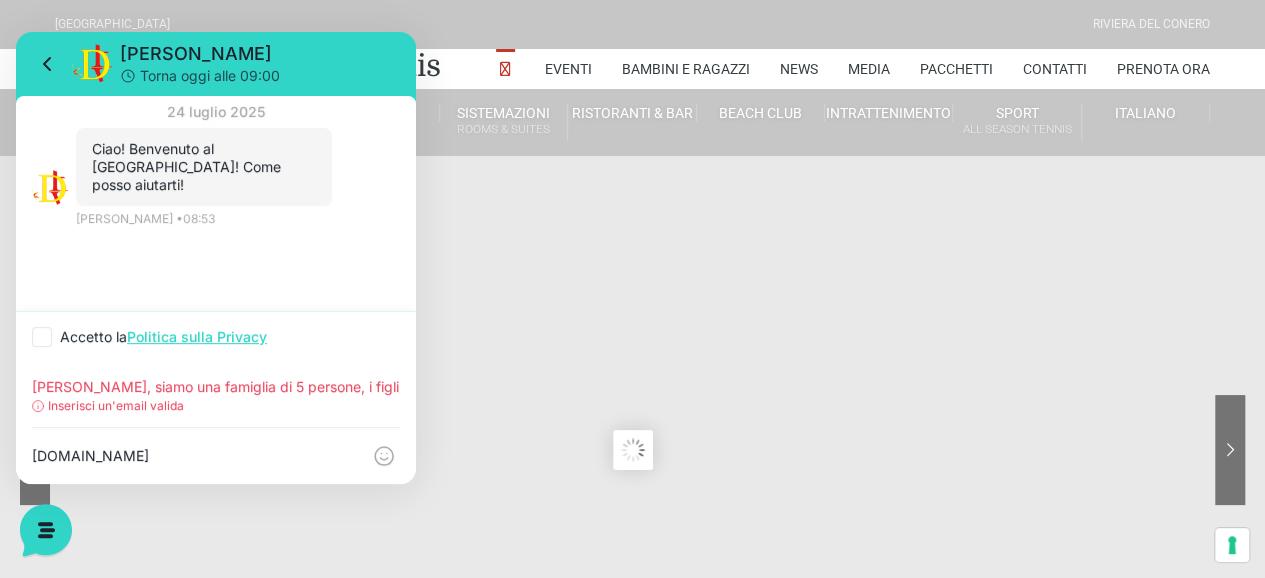 click on "[DOMAIN_NAME]" at bounding box center [196, 456] 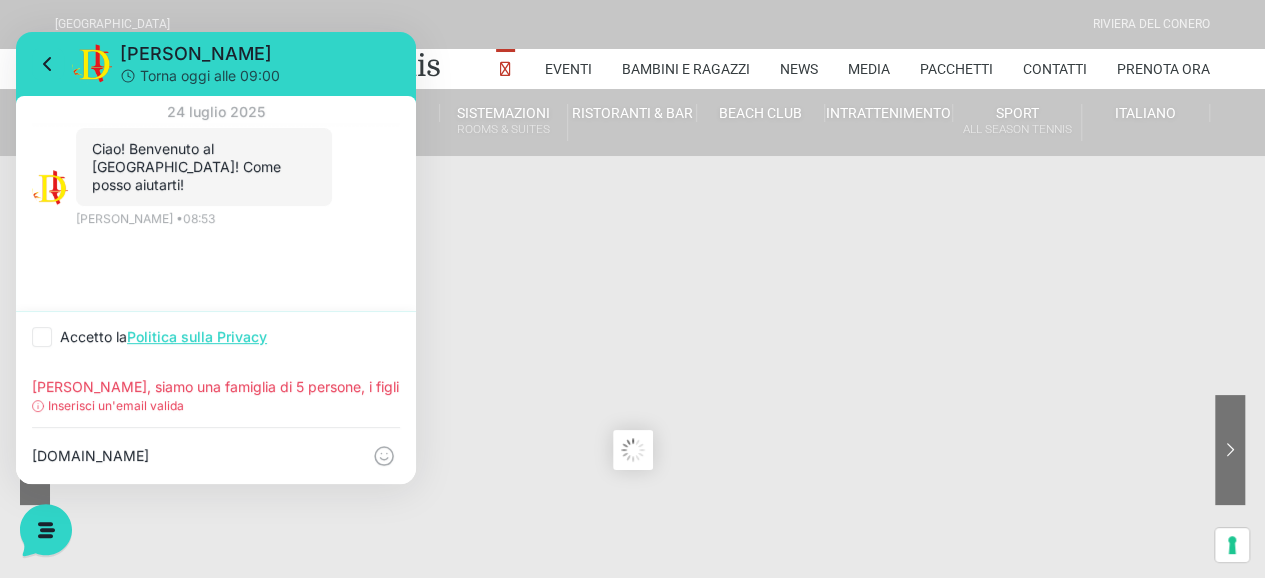 click 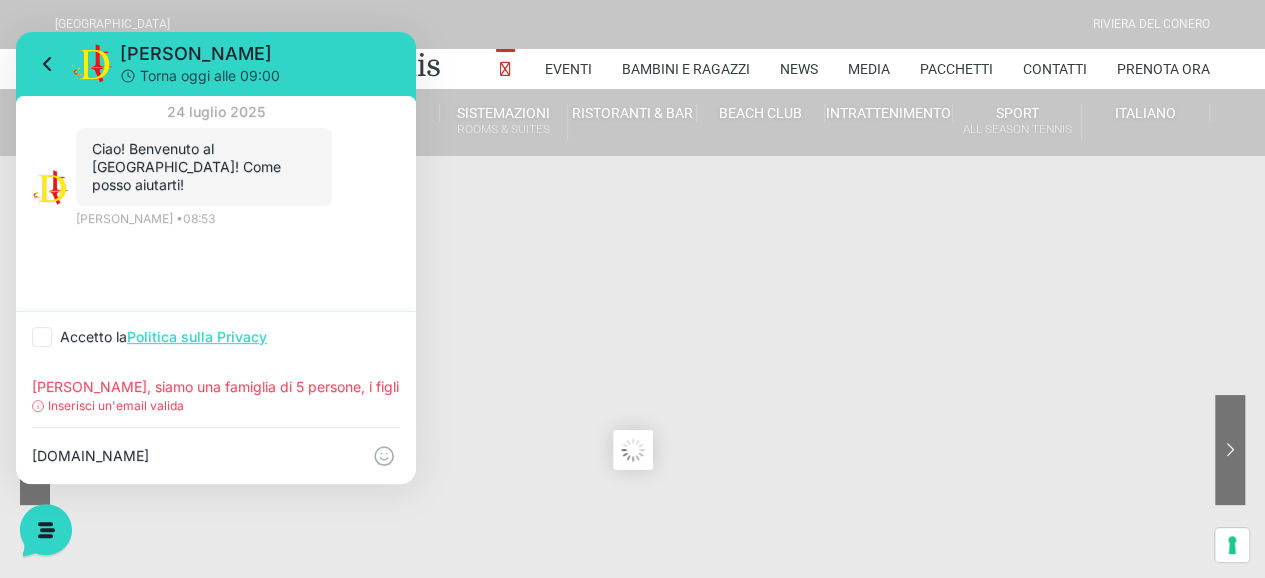 click on "Accetto la  Politica sulla Privacy" at bounding box center (38, 337) 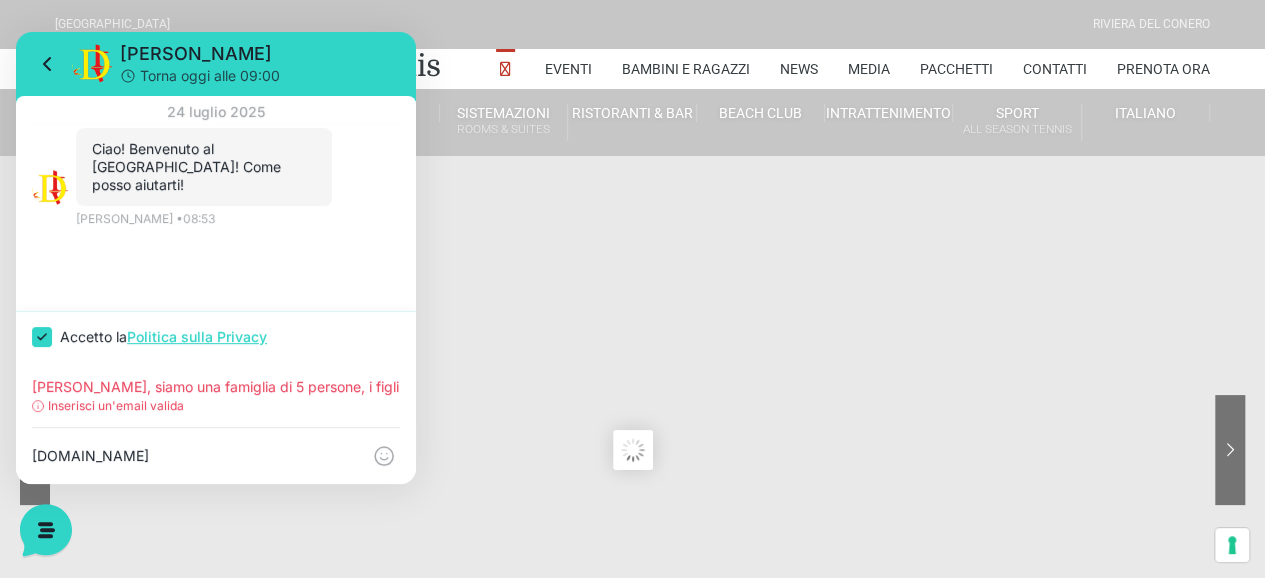 checkbox on "true" 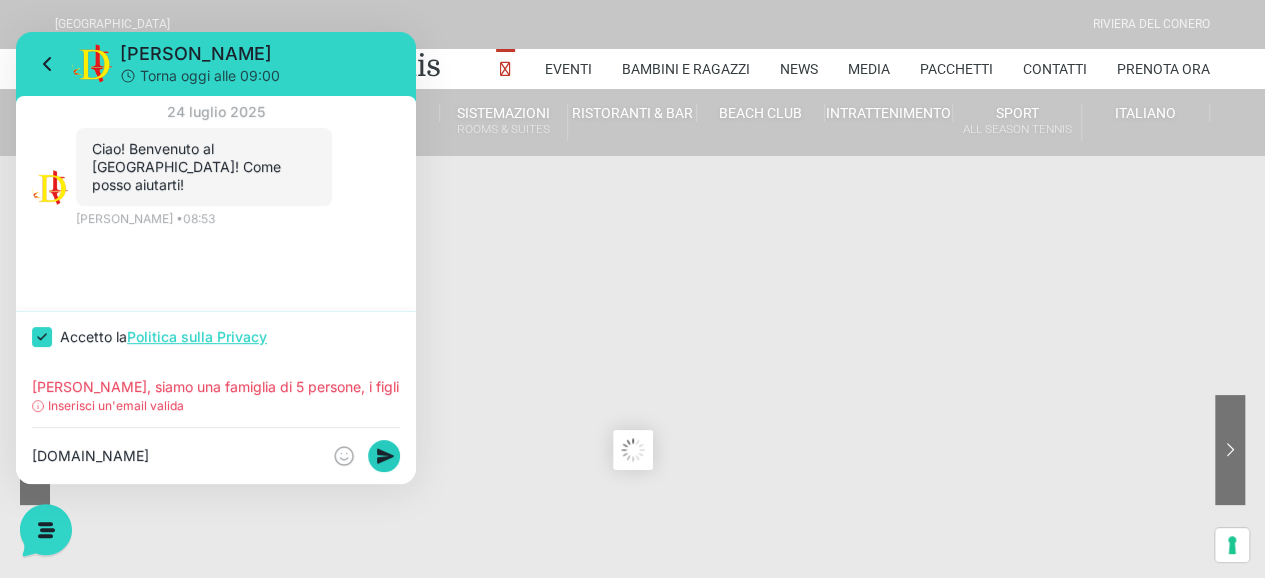 click 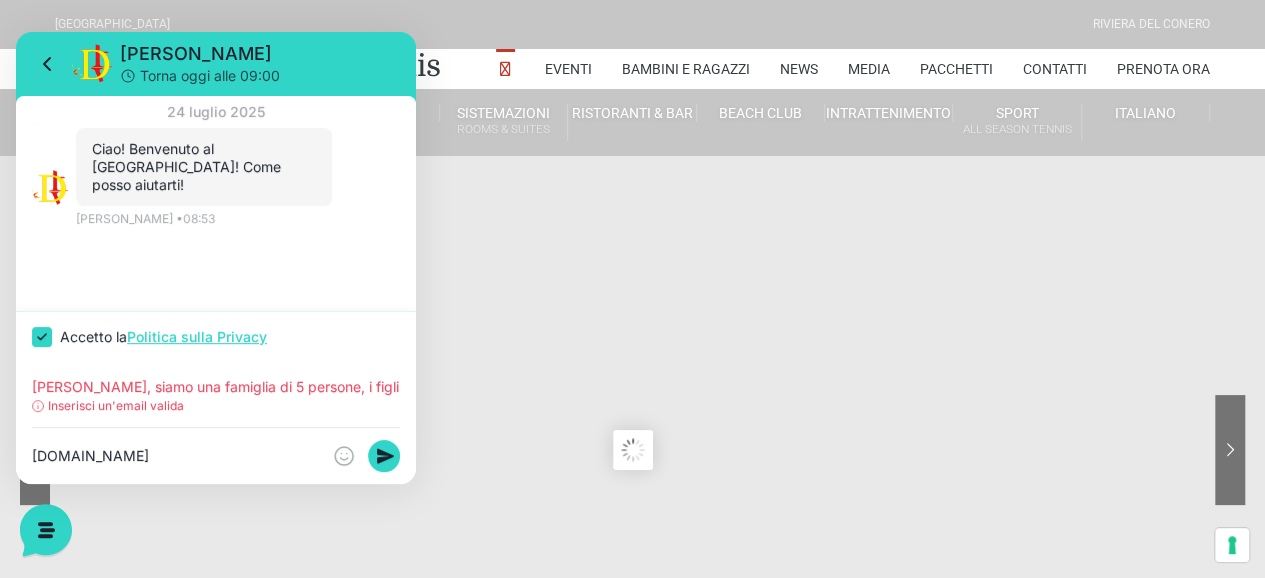 click on "[DOMAIN_NAME]" at bounding box center [176, 456] 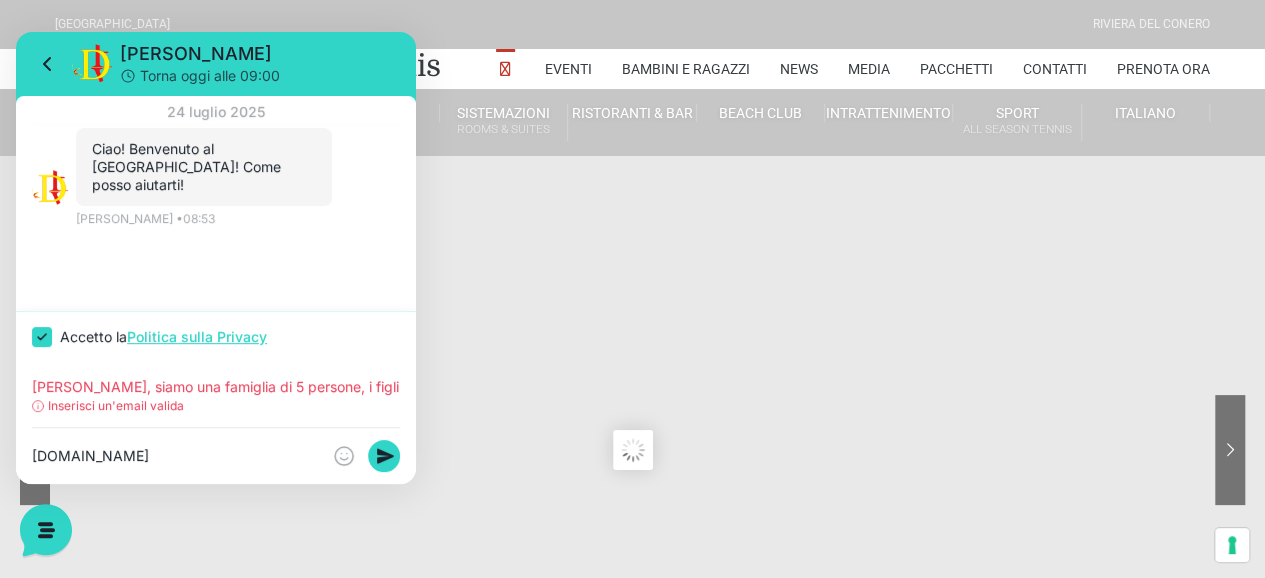 click on "[DOMAIN_NAME]" at bounding box center (176, 456) 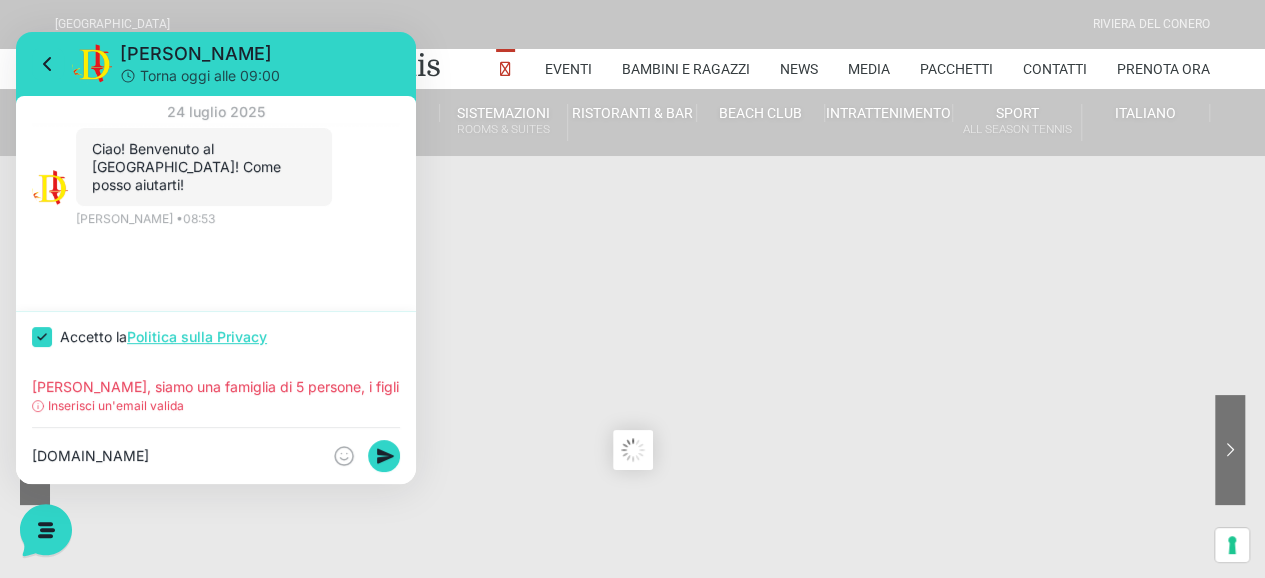 click 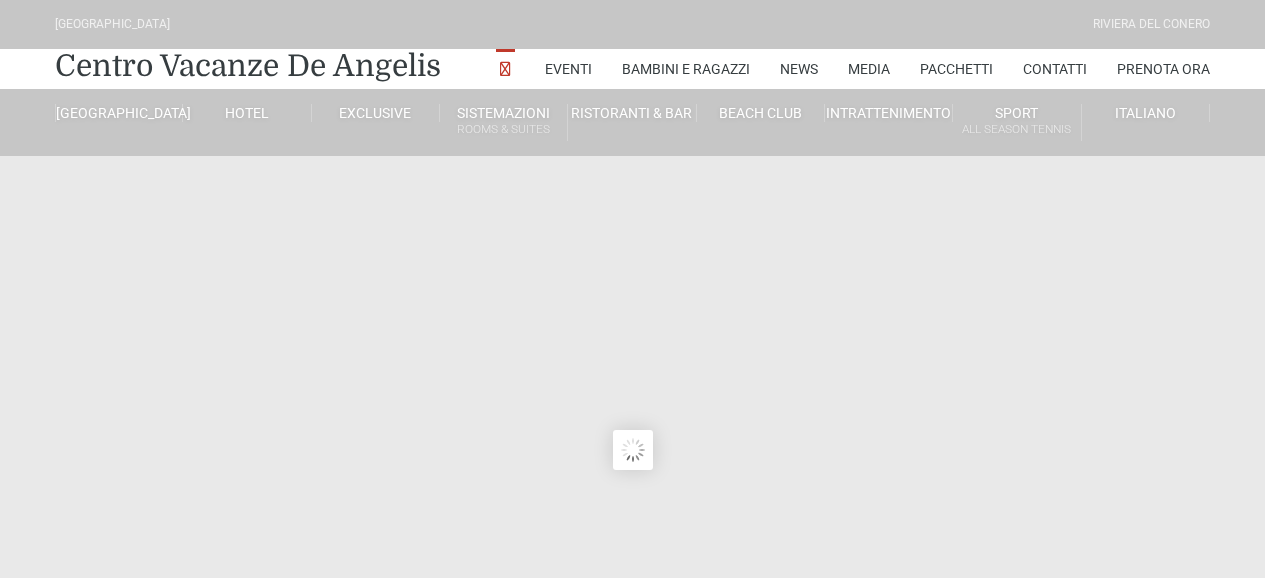 scroll, scrollTop: 0, scrollLeft: 0, axis: both 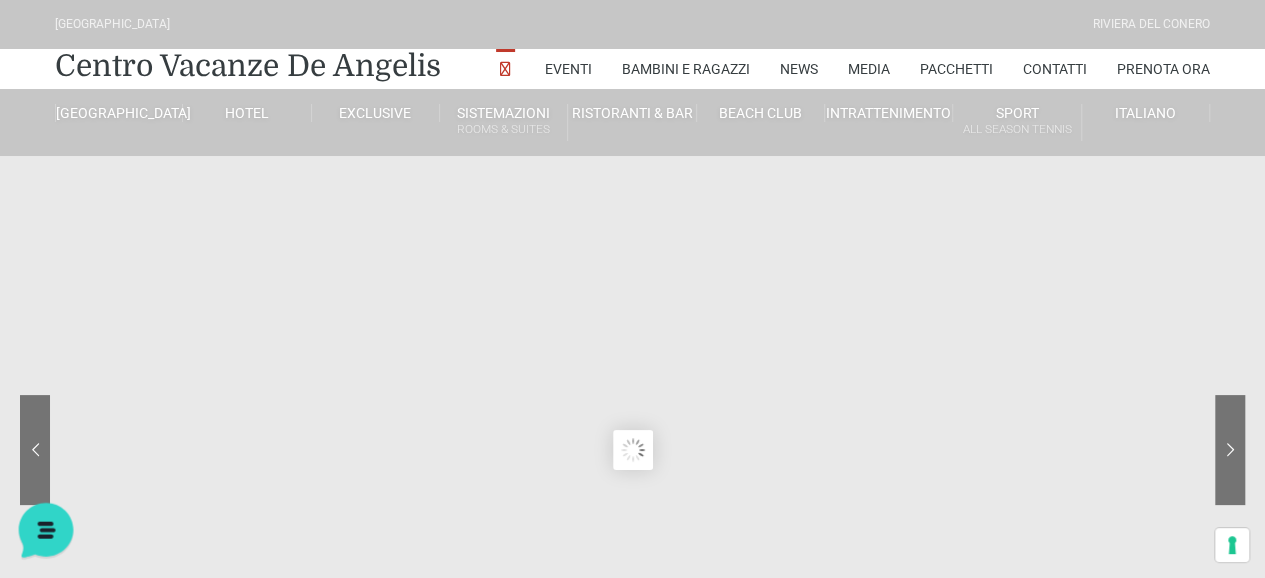 click 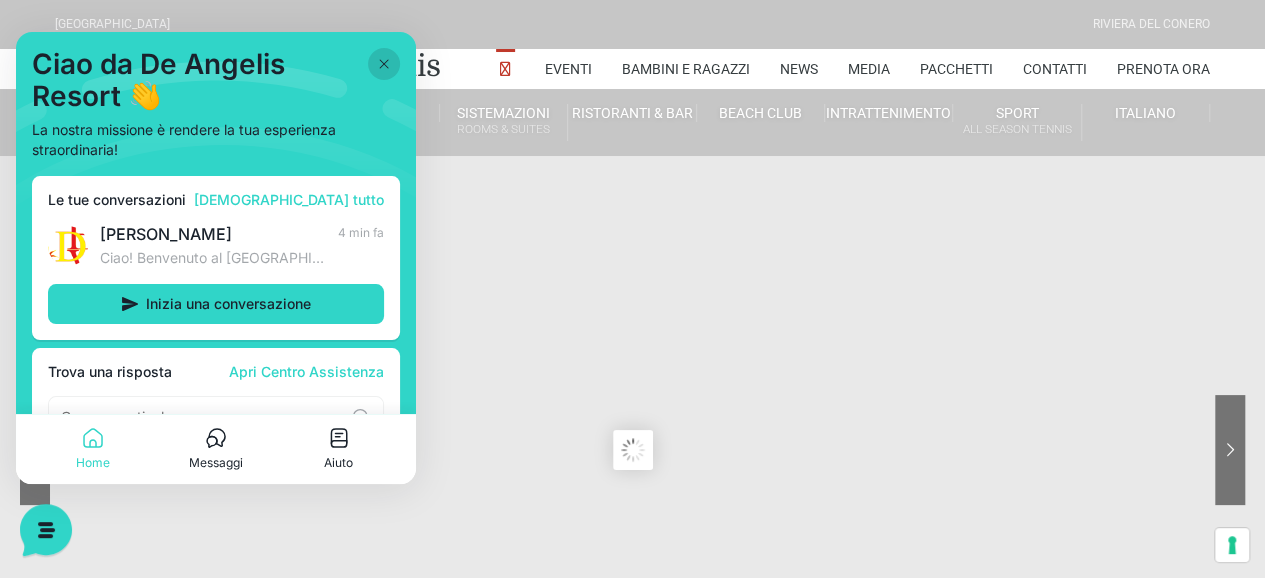 click 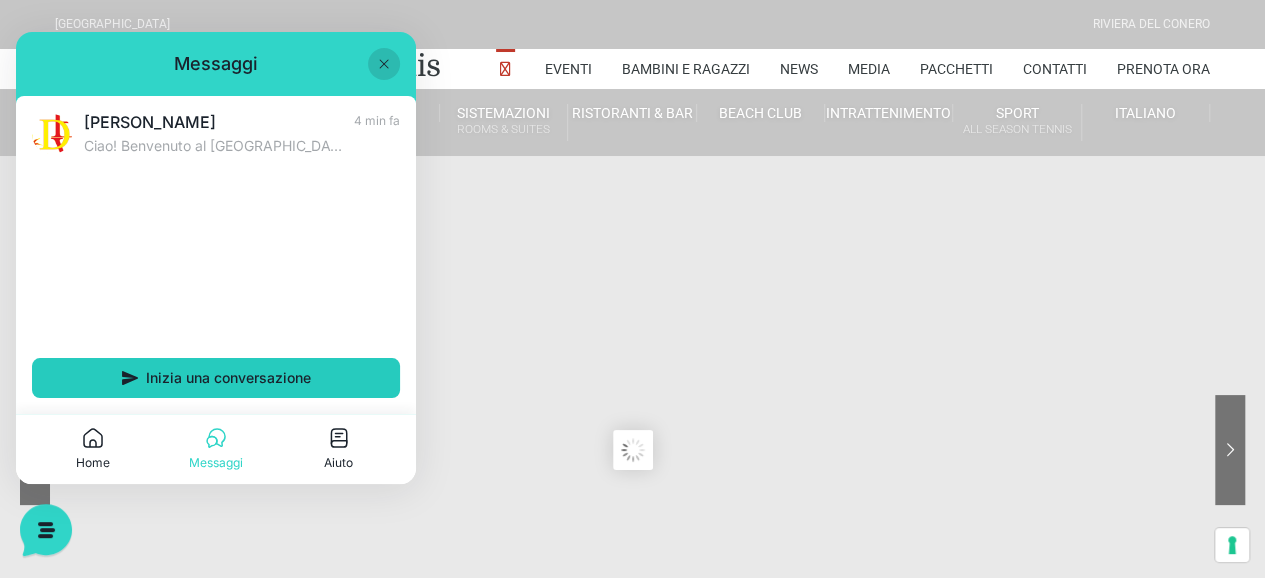 click on "Inizia una conversazione" at bounding box center (228, 378) 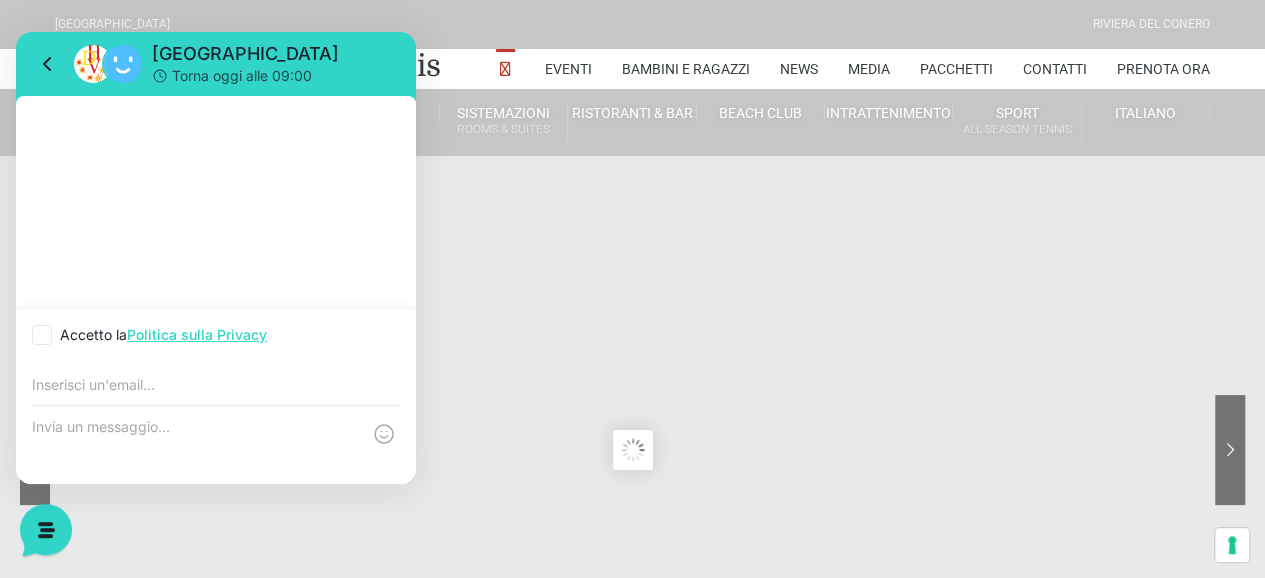 click at bounding box center (42, 335) 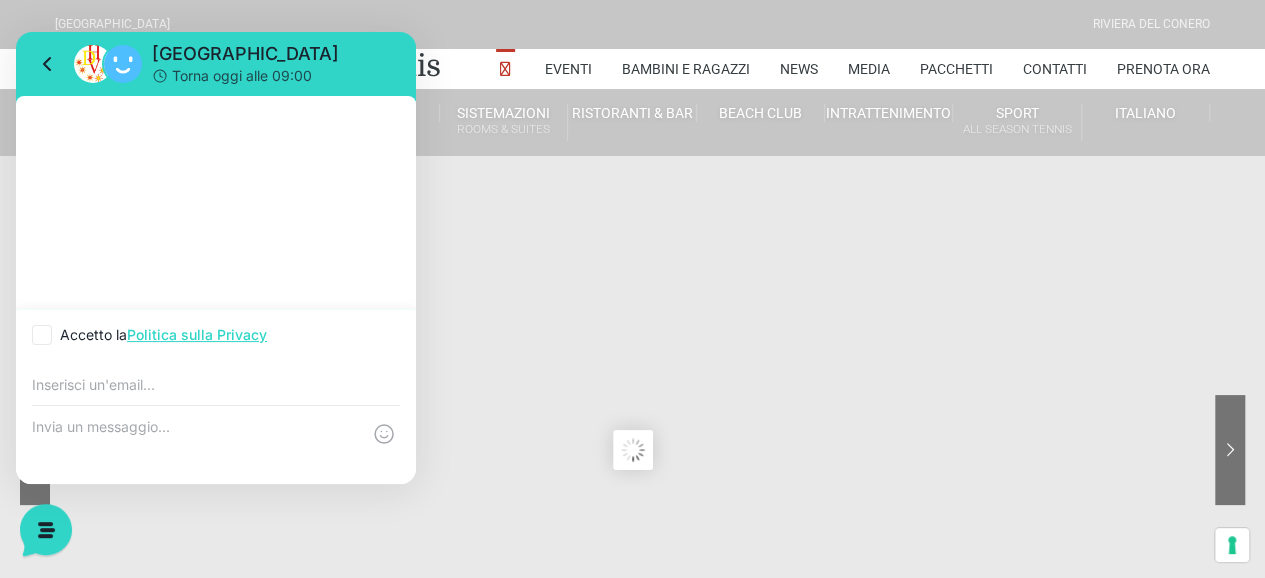 click on "Accetto la  Politica sulla Privacy" at bounding box center (38, 335) 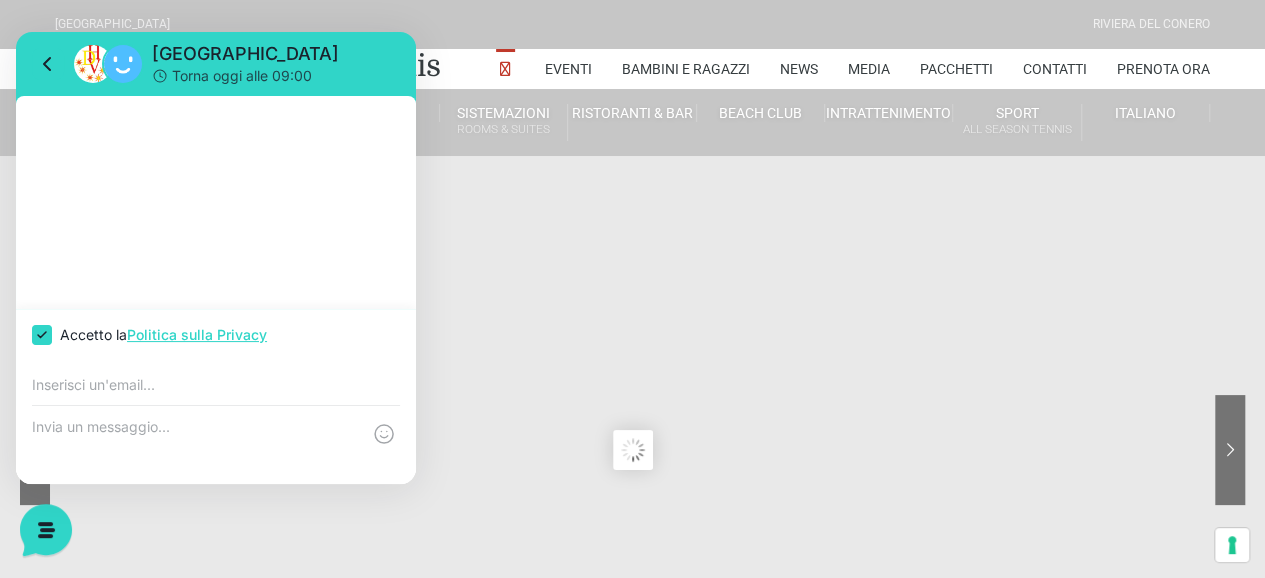 checkbox on "true" 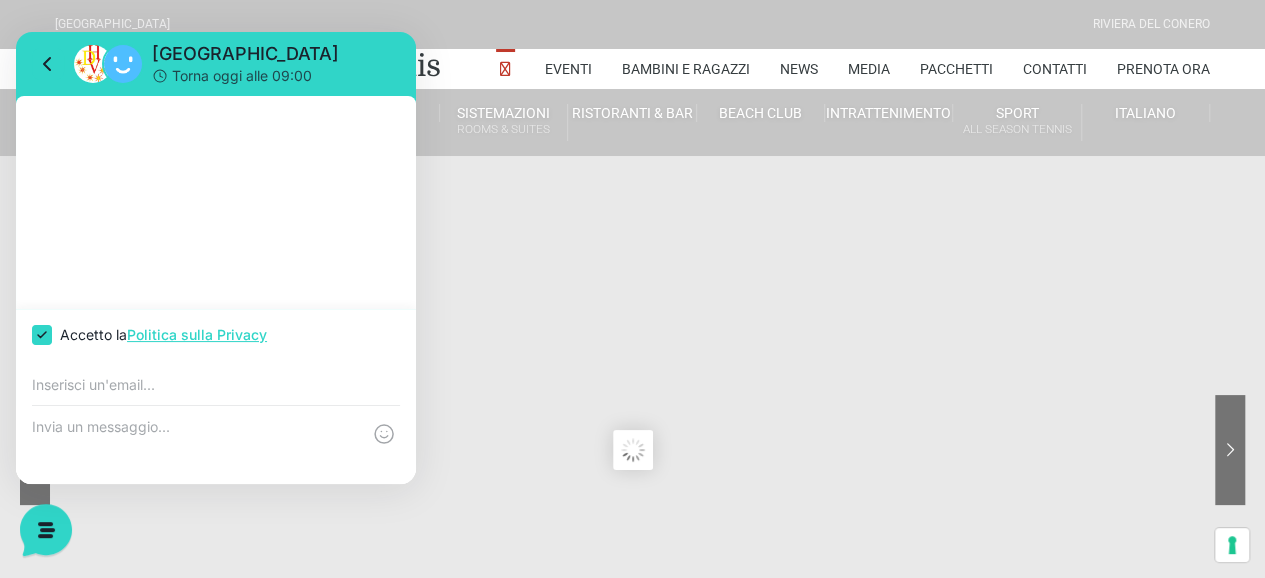 click at bounding box center [216, 385] 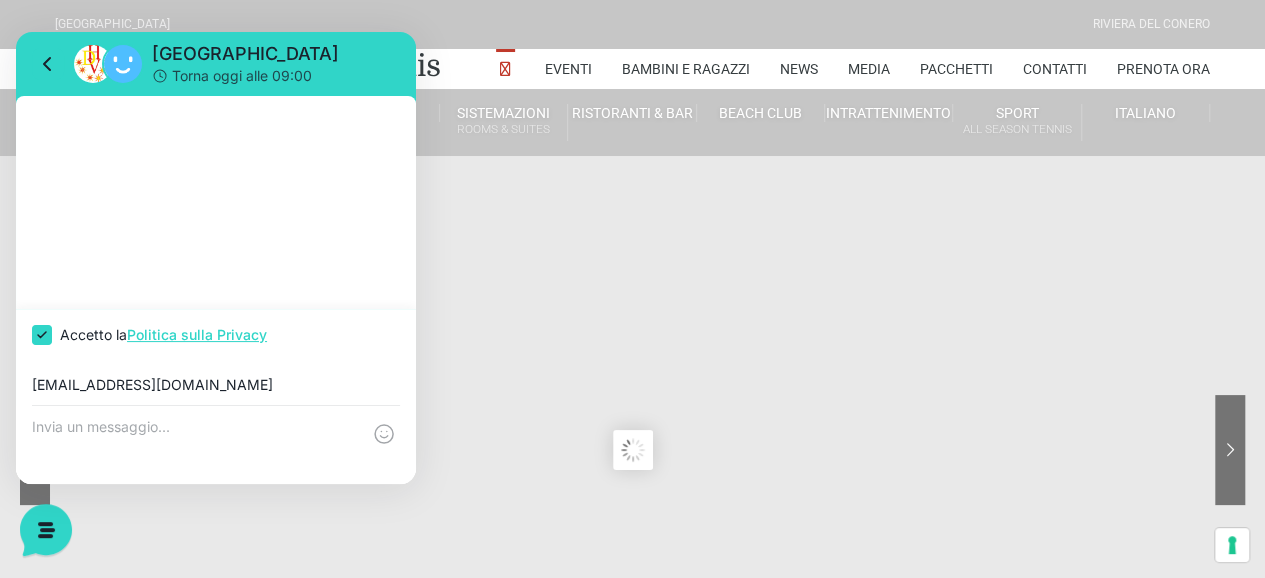 click at bounding box center [196, 445] 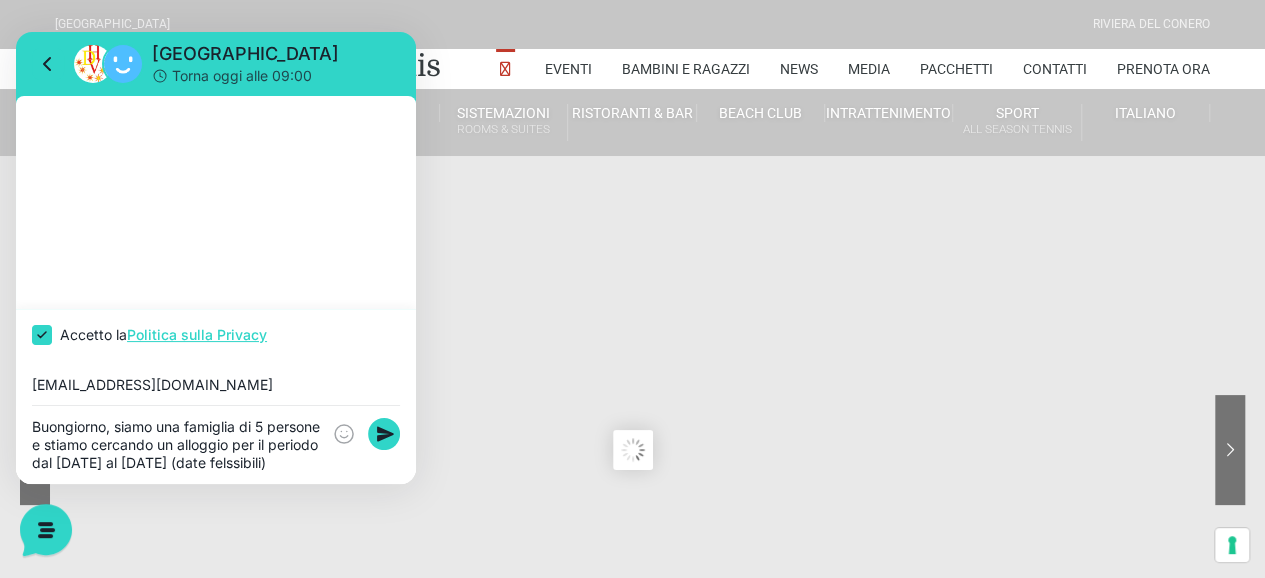 scroll, scrollTop: 17, scrollLeft: 0, axis: vertical 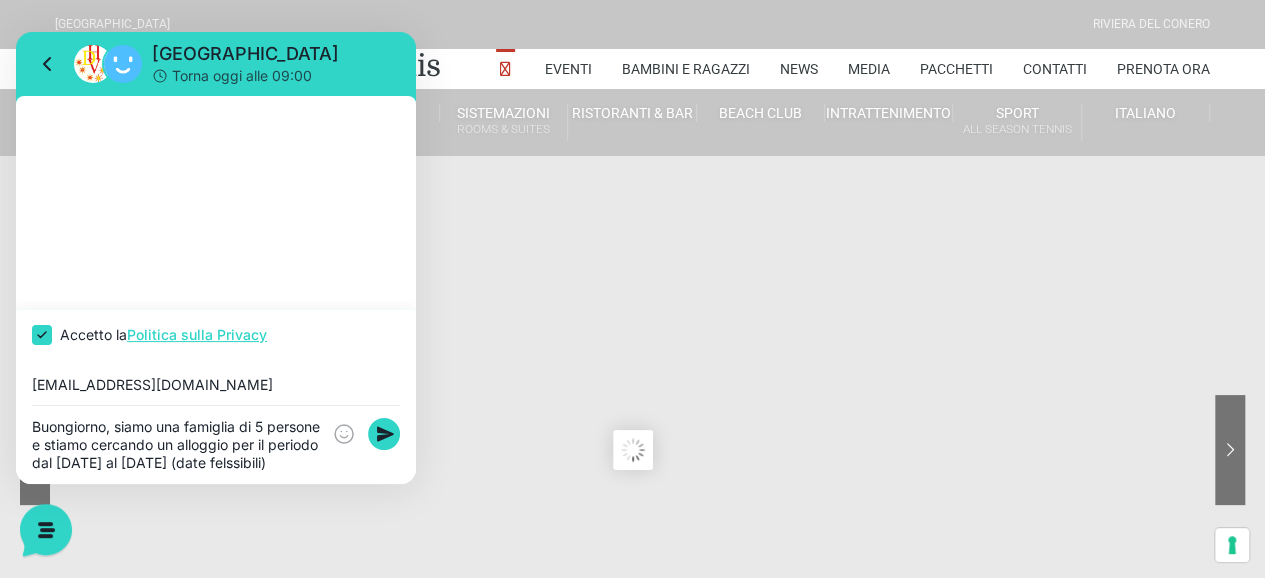 click on "Buongiorno, siamo una famiglia di 5 persone e stiamo cercando un alloggio per il periodo dal 16 al 25 agosto (date felssibili)" at bounding box center [176, 445] 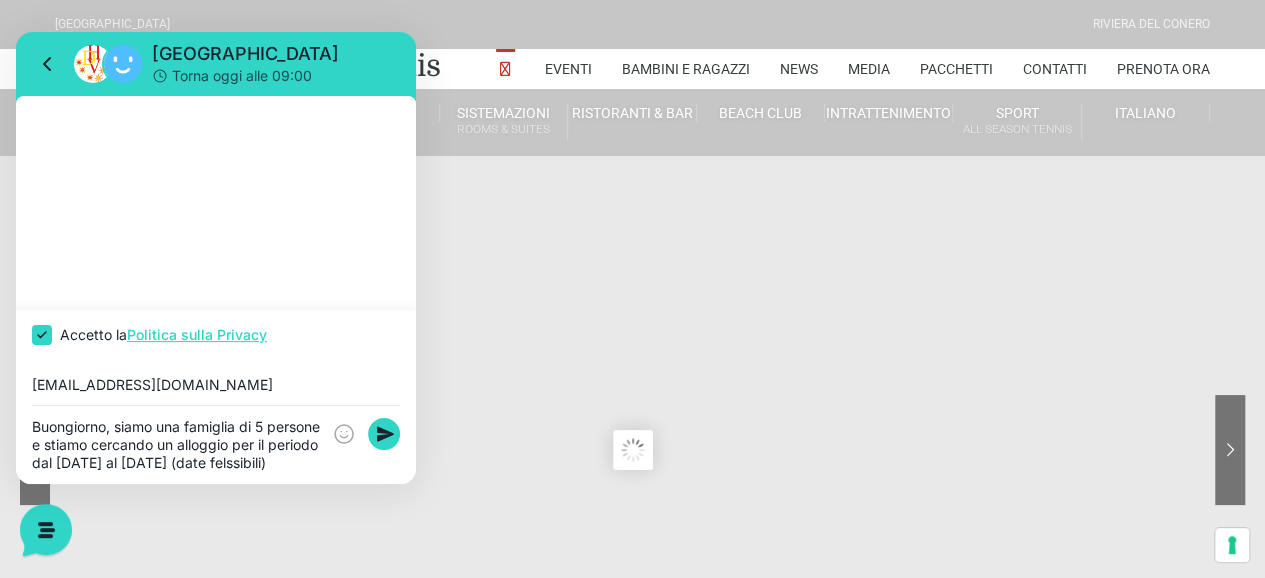 click on "Buongiorno, siamo una famiglia di 5 persone e stiamo cercando un alloggio per il periodo dal 16 al 25 agosto (date felssibili)" at bounding box center [176, 445] 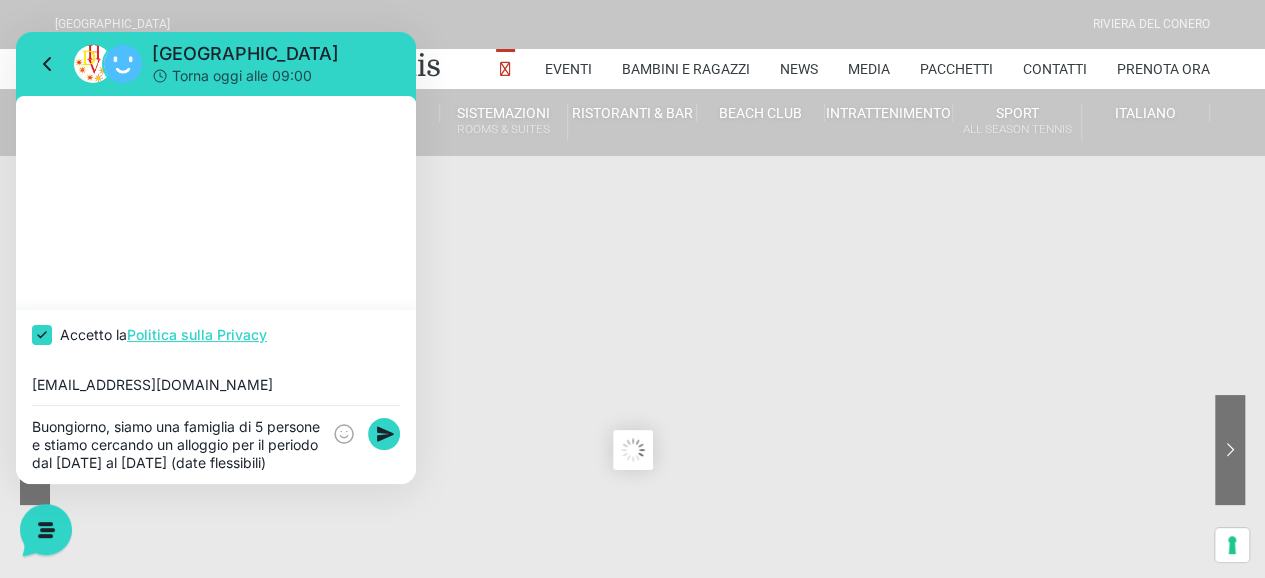 scroll, scrollTop: 17, scrollLeft: 0, axis: vertical 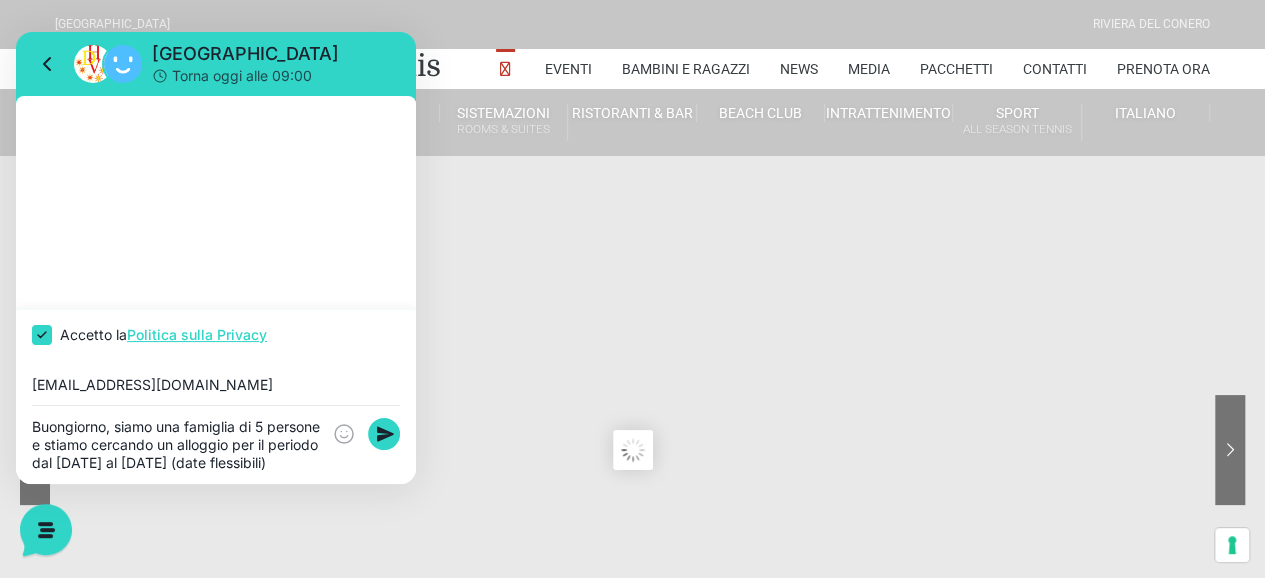 click on "Buongiorno, siamo una famiglia di 5 persone e stiamo cercando un alloggio per il periodo dal 16 al 25 agosto (date flessibili)" at bounding box center (176, 445) 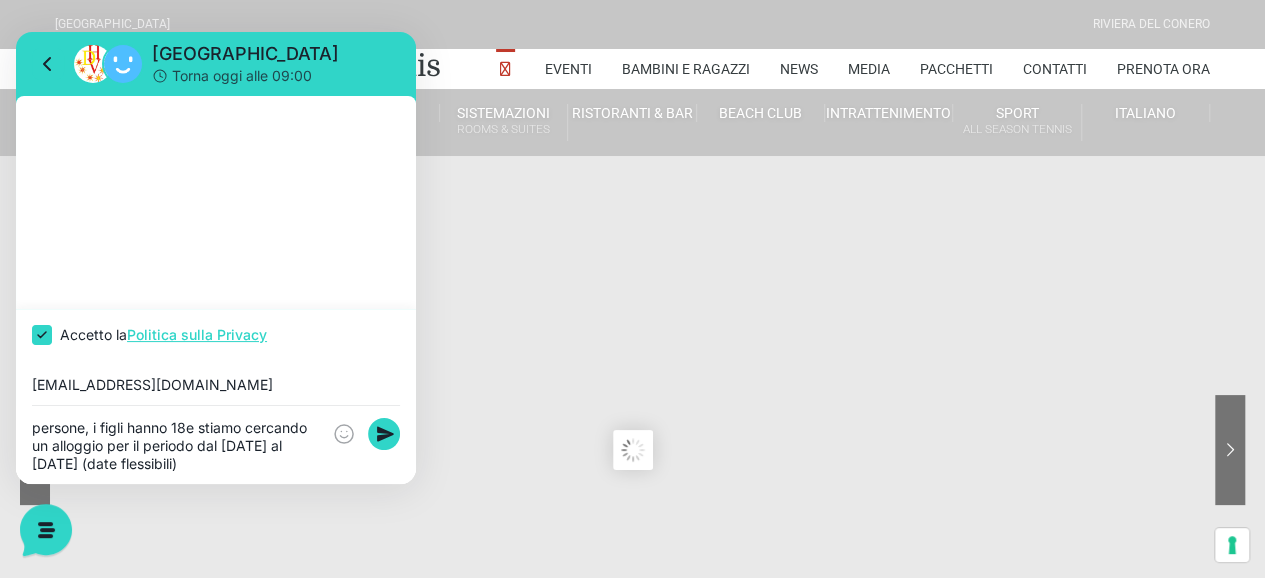 scroll, scrollTop: 0, scrollLeft: 0, axis: both 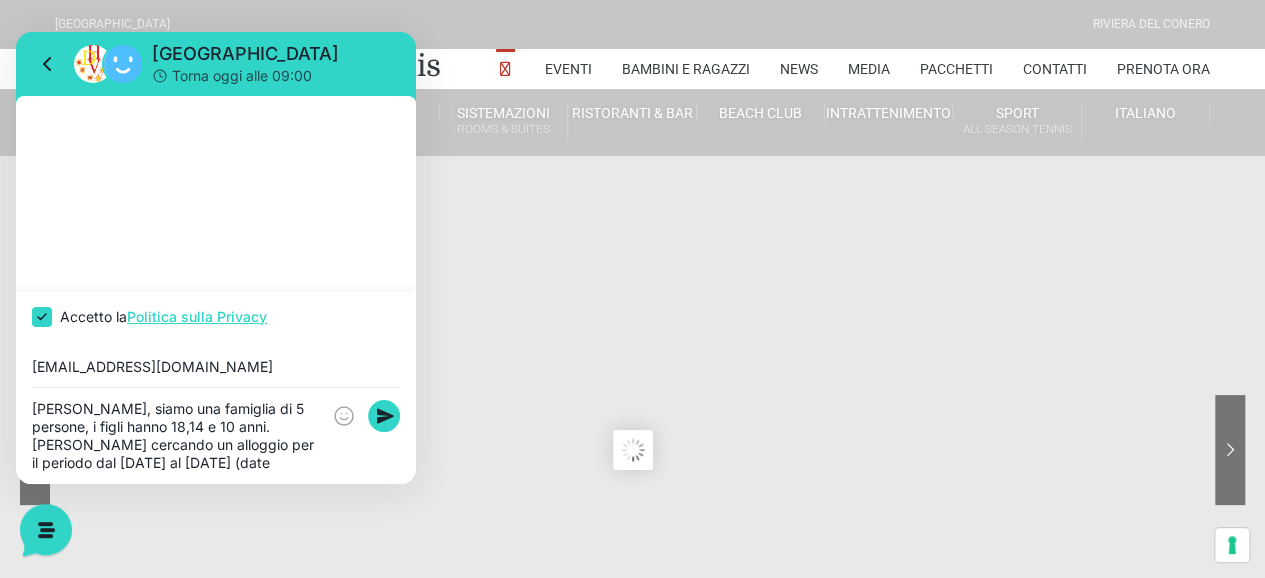 click on "Buongiorno, siamo una famiglia di 5 persone, i figli hanno 18,14 e 10 anni. Stiamo cercando un alloggio per il periodo dal 16 al 25 agosto (date flessibili)" at bounding box center (176, 436) 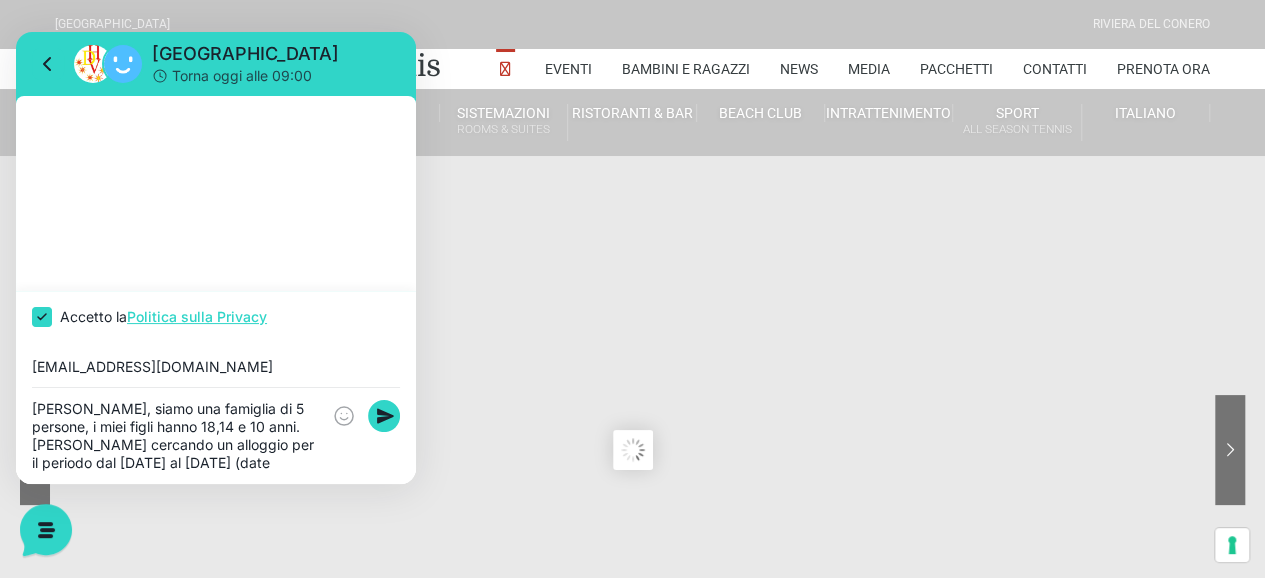 click on "Buongiorno, siamo una famiglia di 5 persone, i miei figli hanno 18,14 e 10 anni. Stiamo cercando un alloggio per il periodo dal 16 al 25 agosto (date flessibili)" at bounding box center (176, 436) 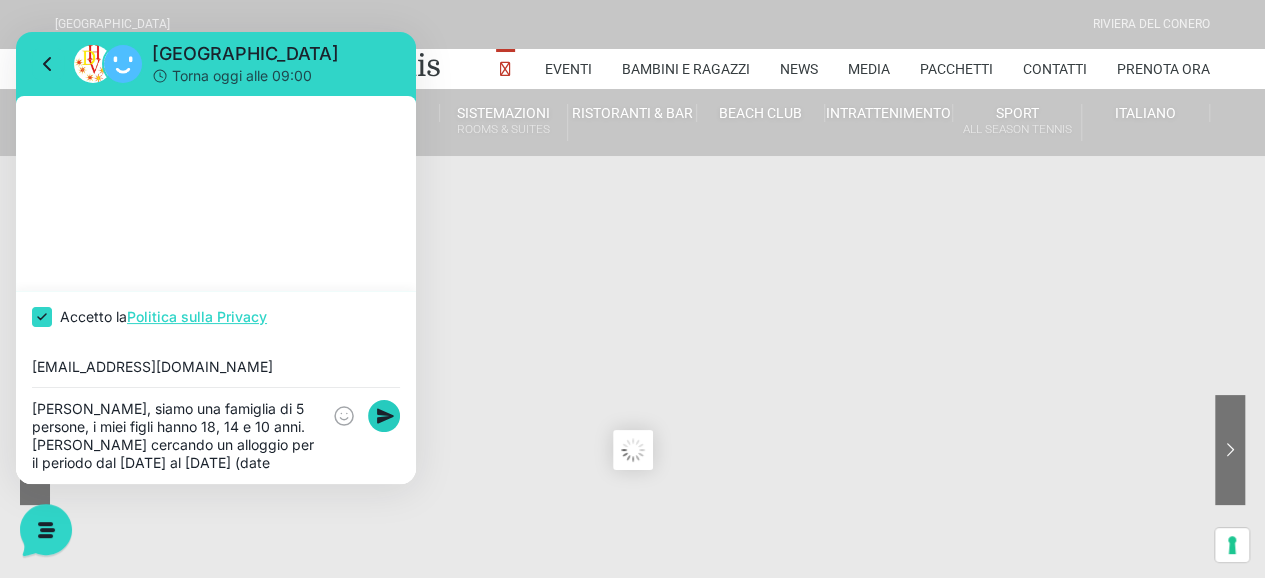 type on "Buongiorno, siamo una famiglia di 5 persone, i miei figli hanno 18, 14 e 10 anni. Stiamo cercando un alloggio per il periodo dal 16 al 25 agosto (date flessibili)" 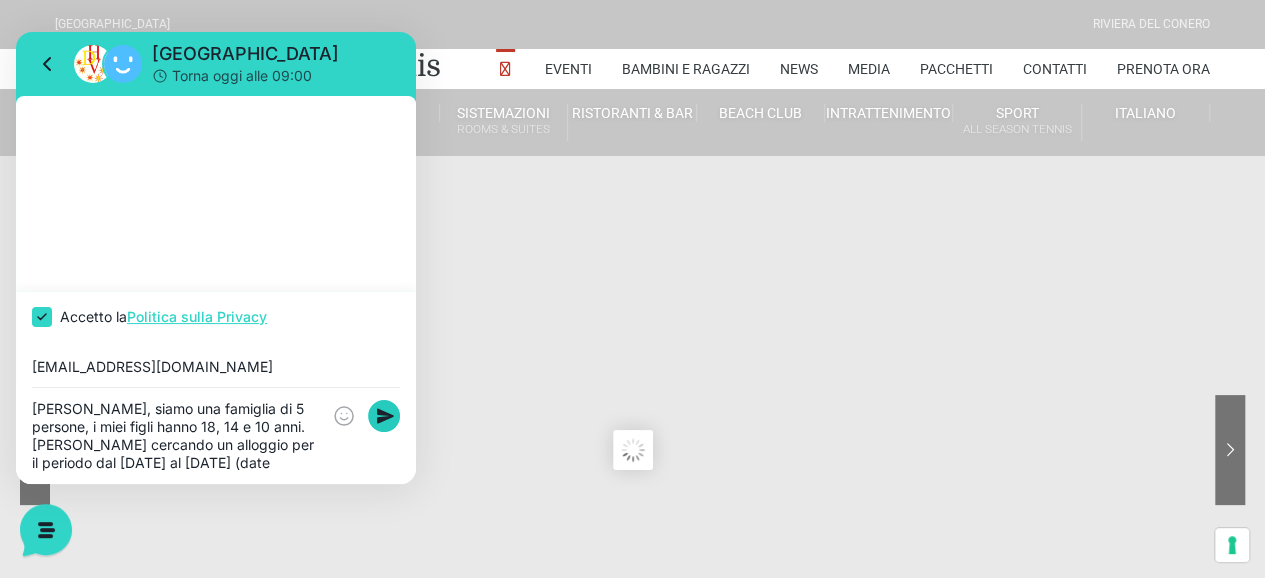 click 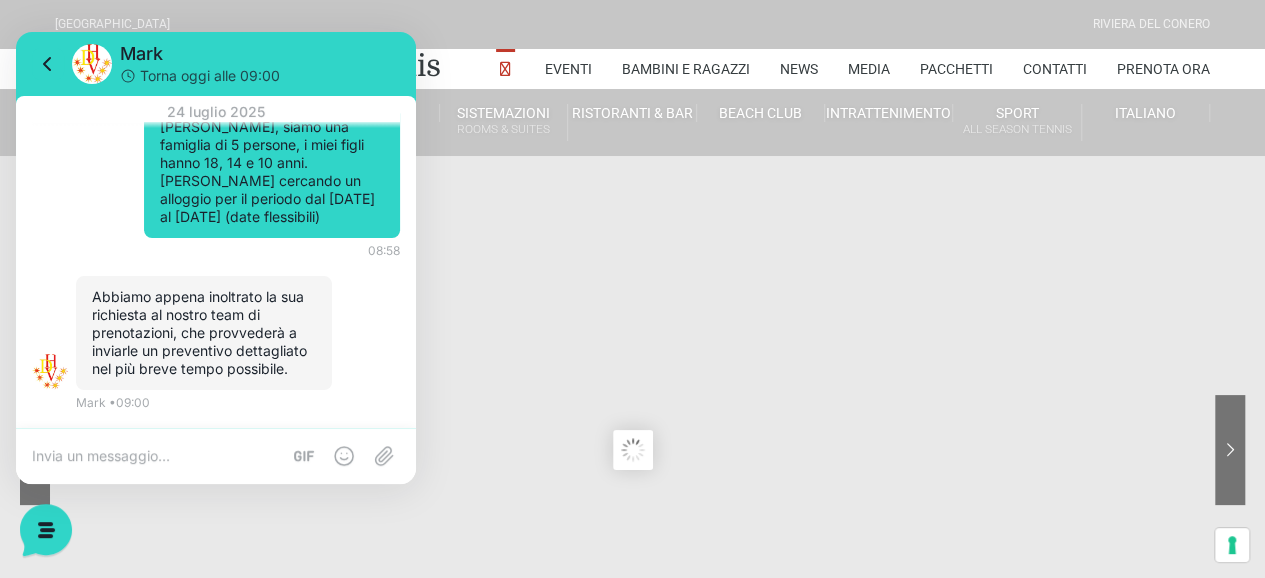 scroll, scrollTop: 4, scrollLeft: 0, axis: vertical 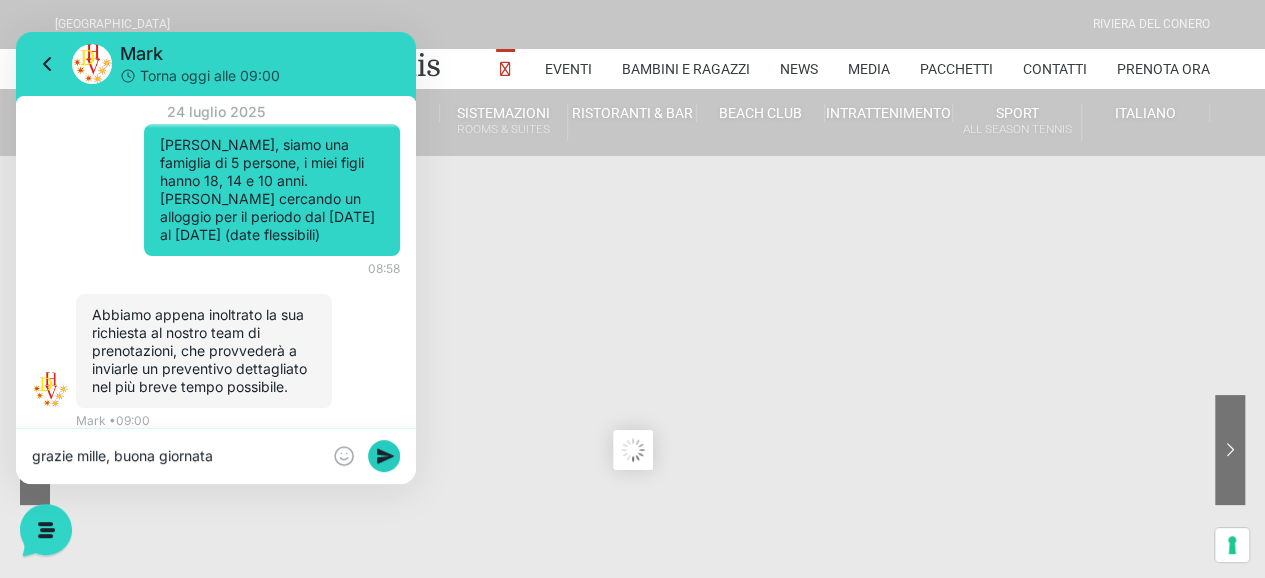 type on "grazie mille, buona giornata" 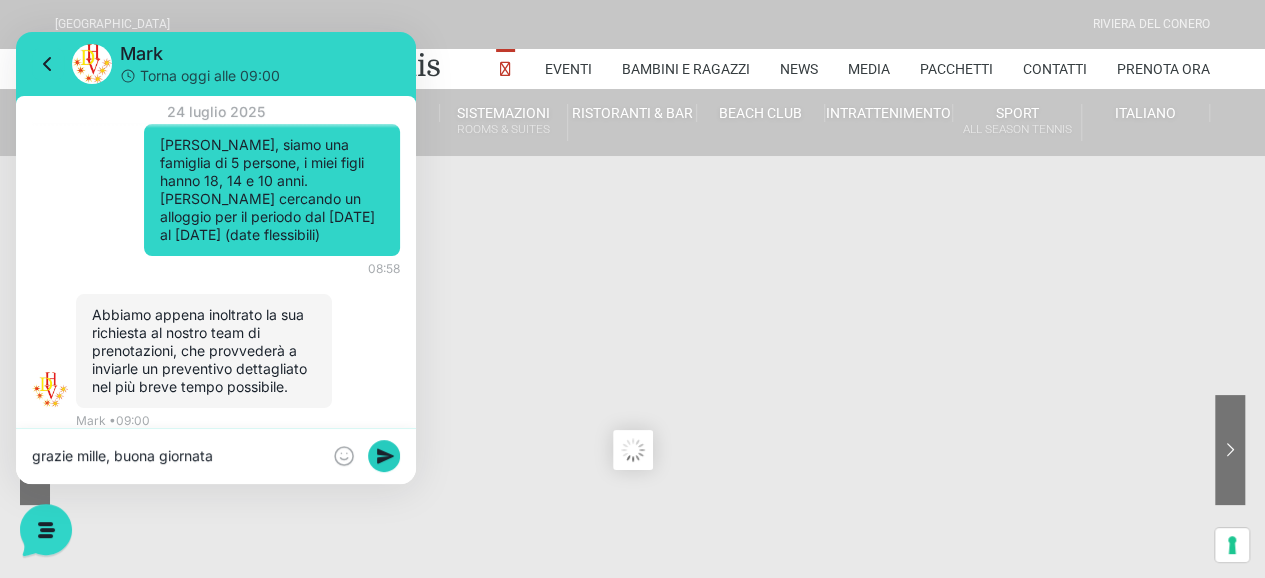 click 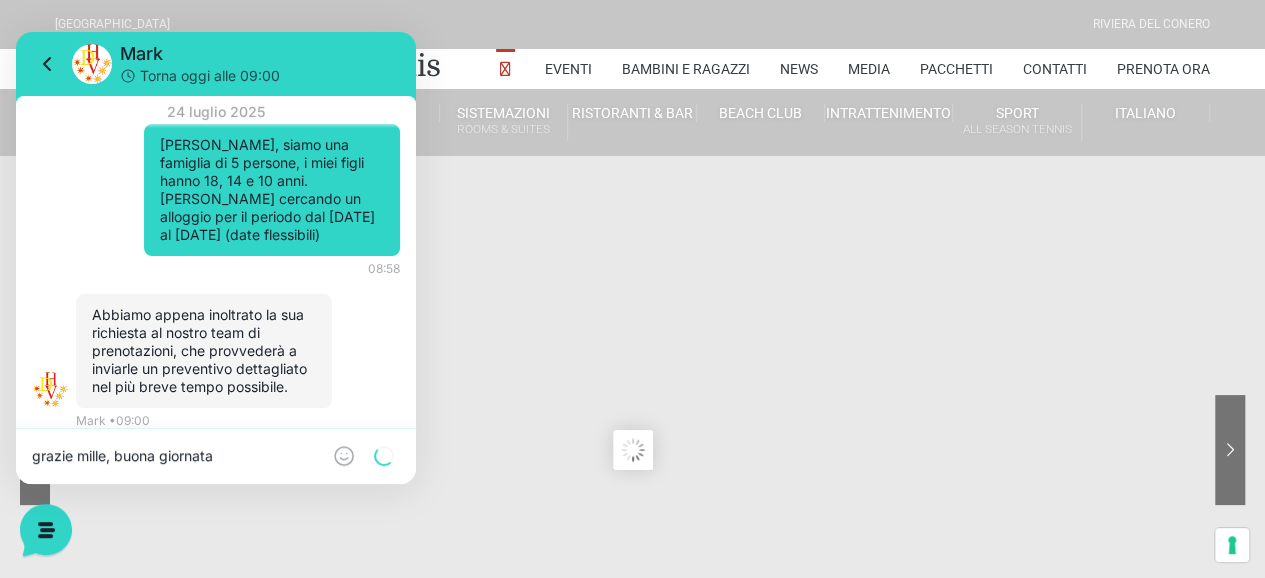 type 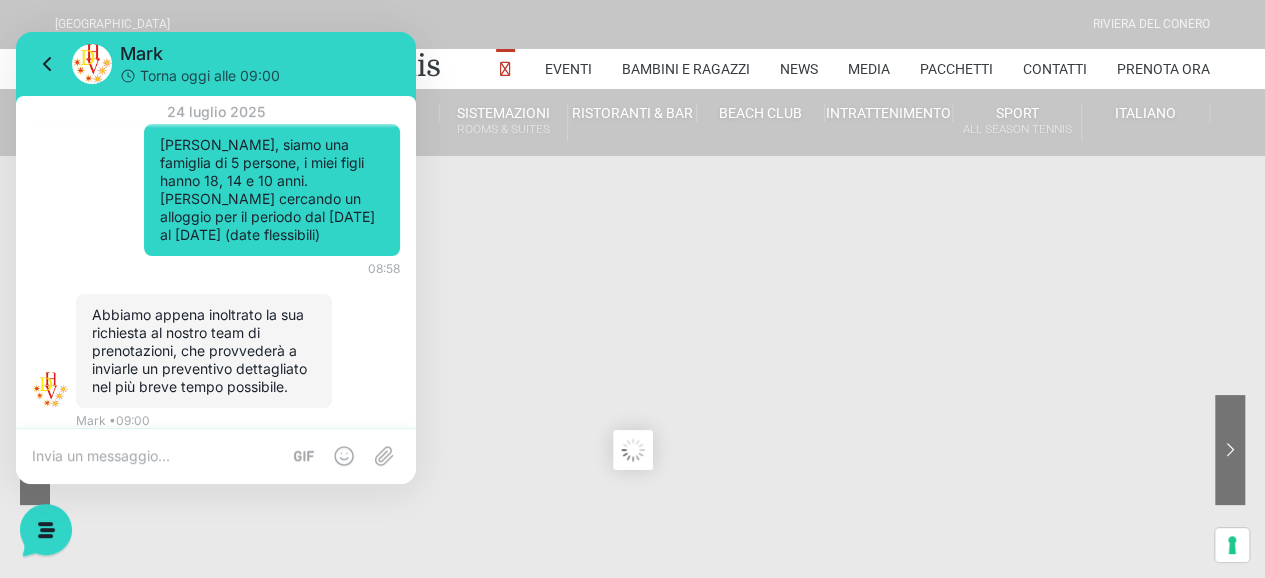 scroll, scrollTop: 84, scrollLeft: 0, axis: vertical 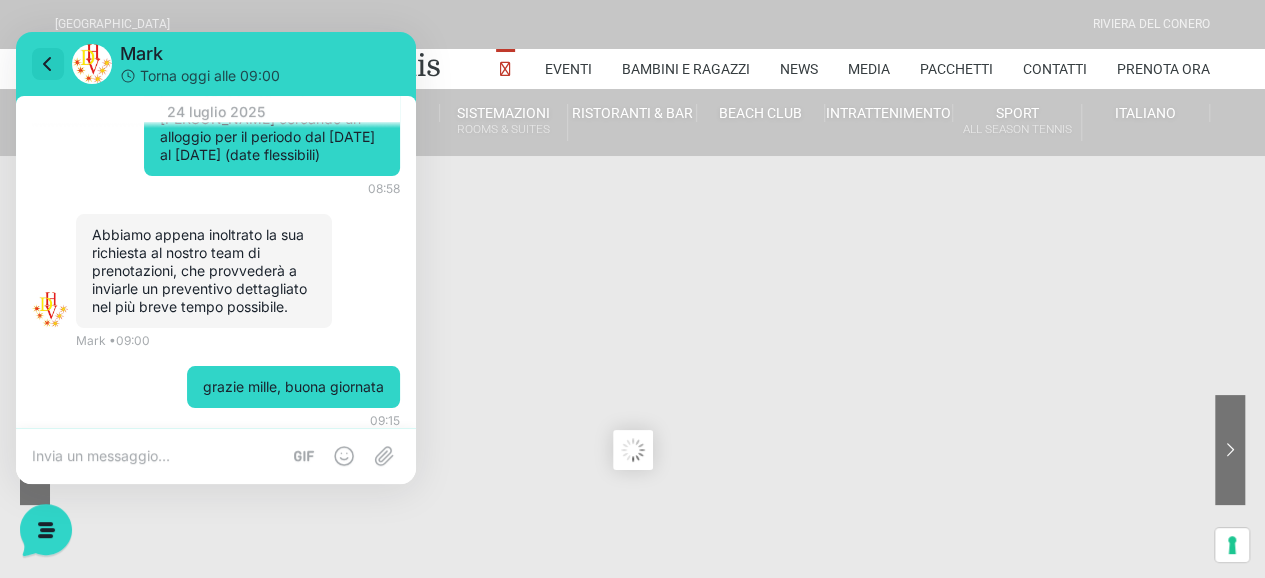 click 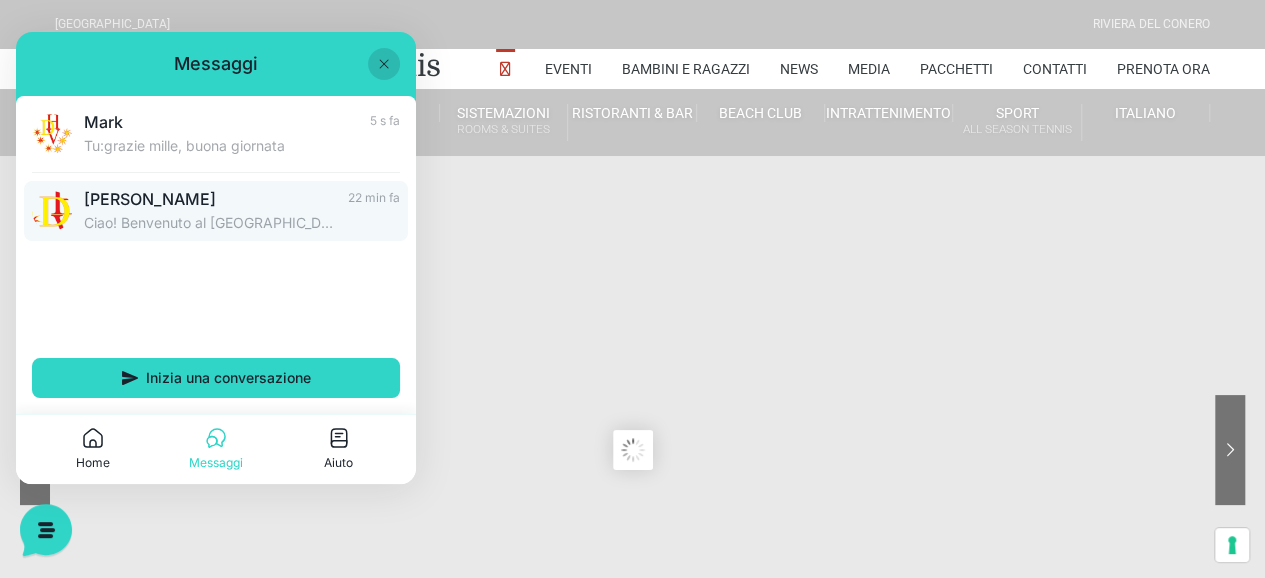click on "Jerry Ciao! Benvenuto al Centro Vacanze Resort! Come posso aiutarti!  22 min fa" at bounding box center [216, 211] 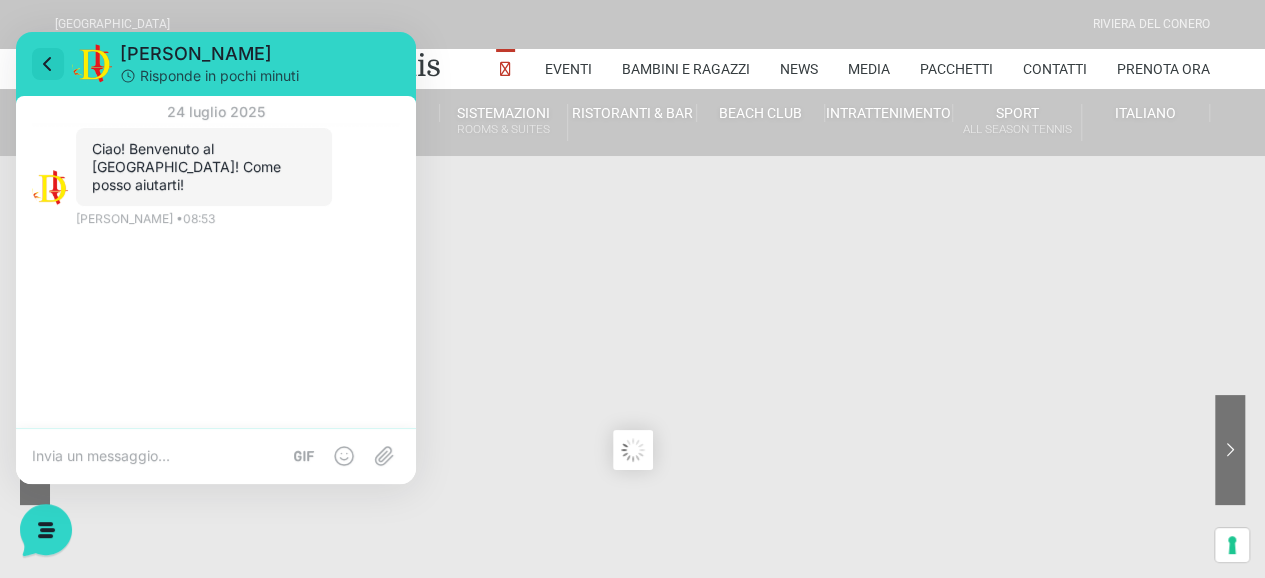 click 